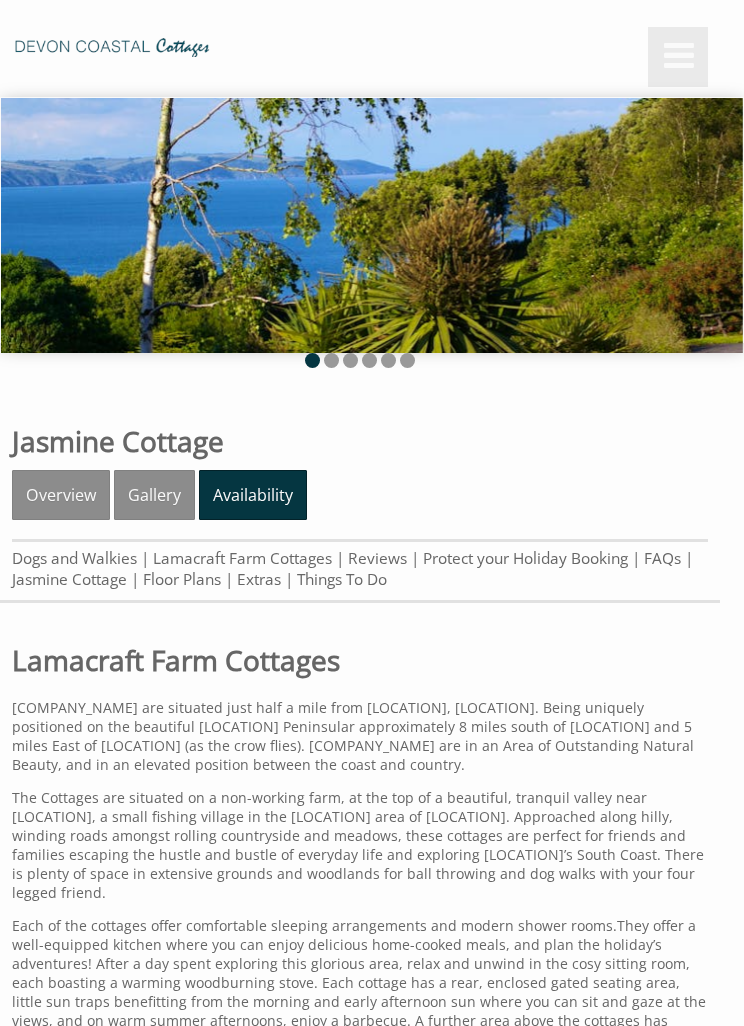 scroll, scrollTop: 0, scrollLeft: 0, axis: both 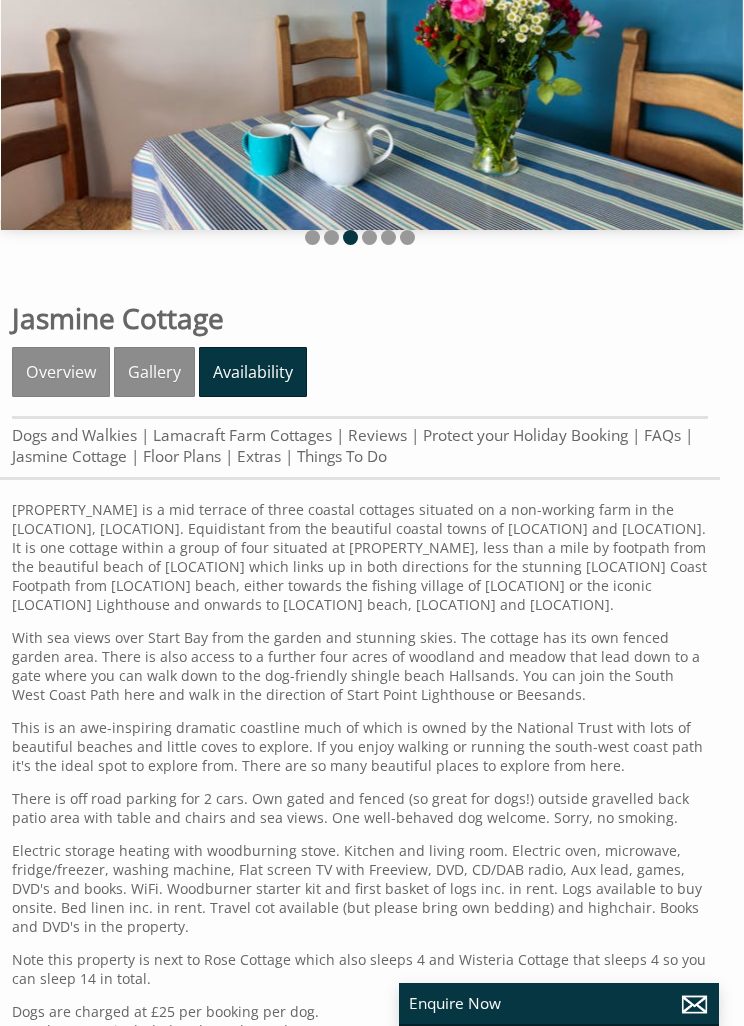 click on "Lamacraft Farm Cottages" at bounding box center (242, 435) 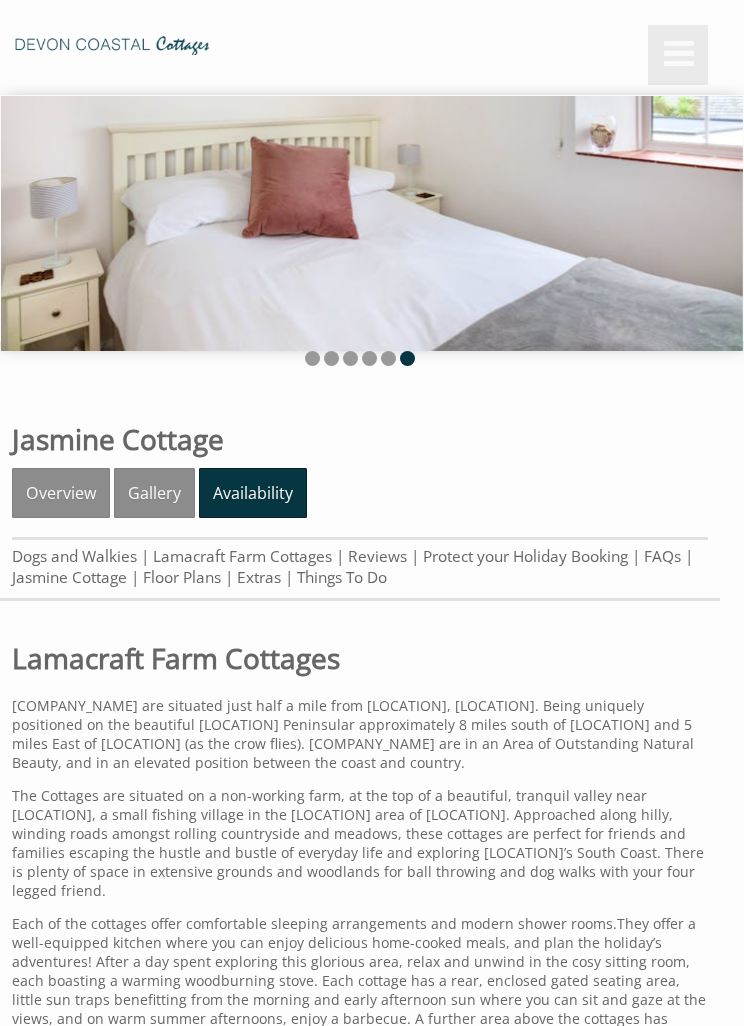 scroll, scrollTop: 0, scrollLeft: 0, axis: both 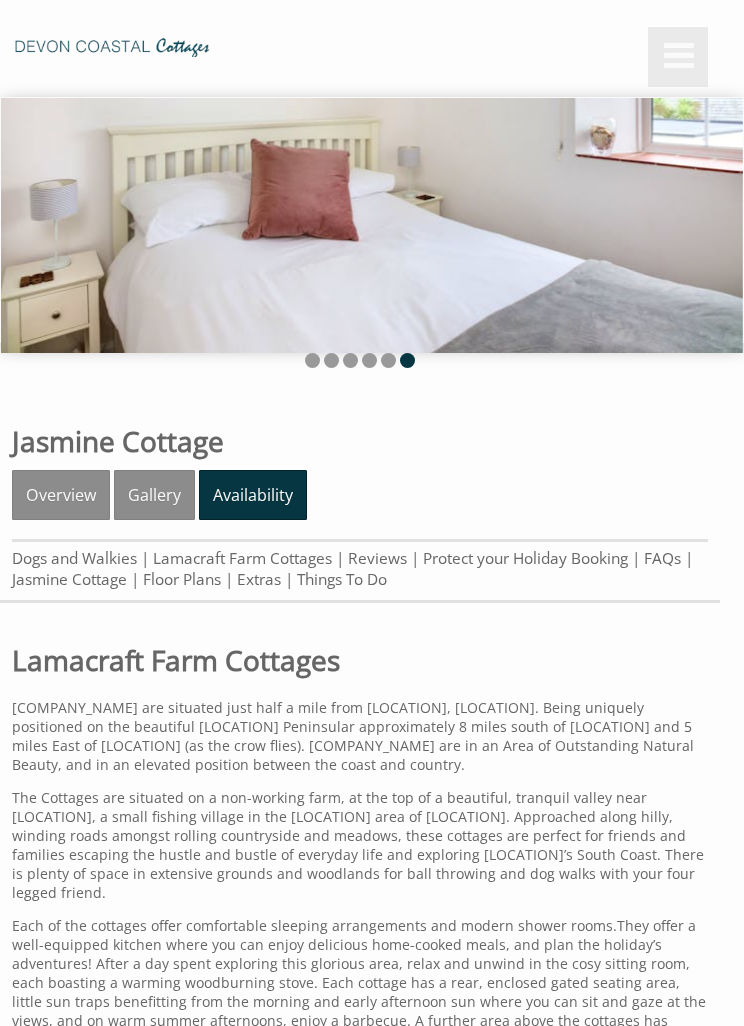 click on "Availability" at bounding box center [253, 495] 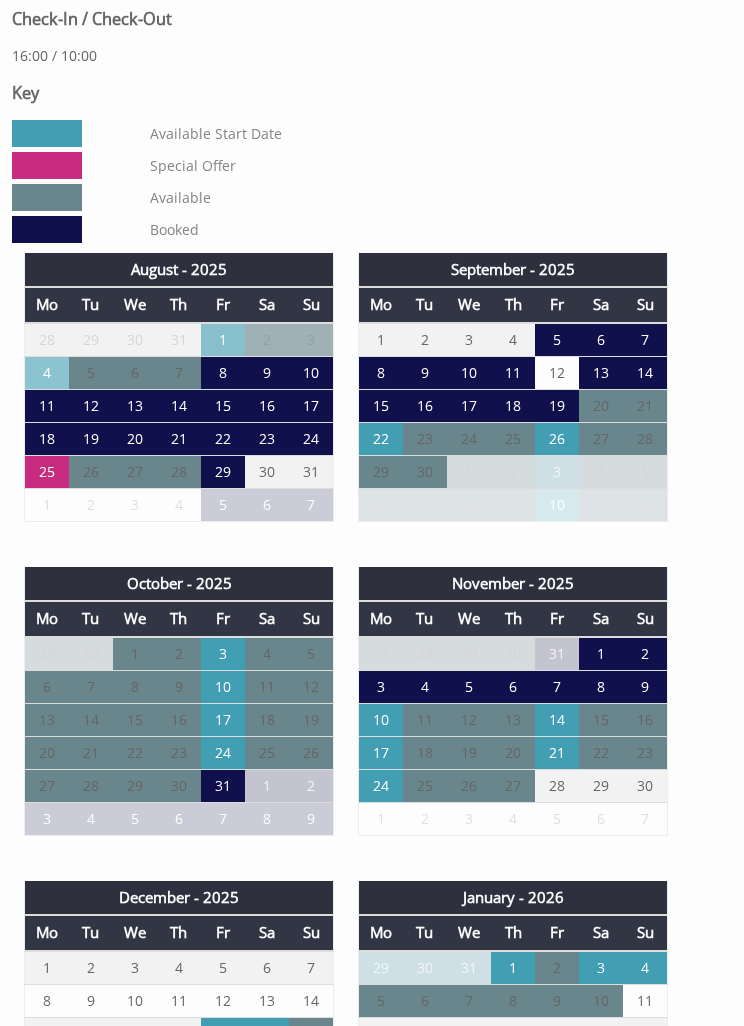 scroll, scrollTop: 881, scrollLeft: 0, axis: vertical 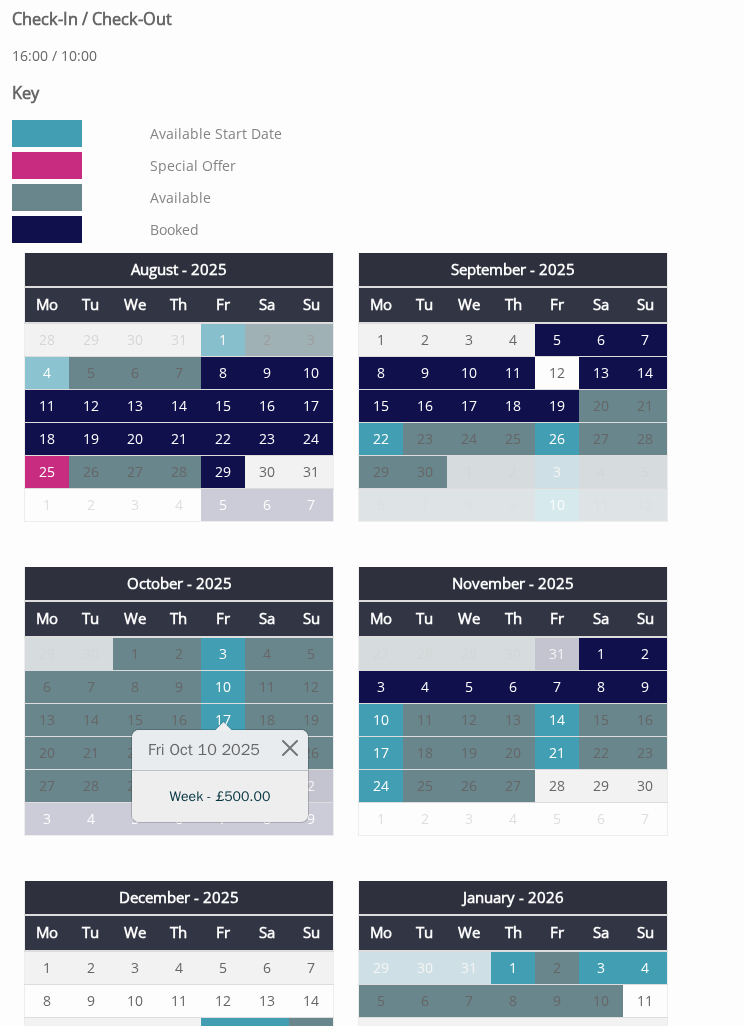 click on "Week  - £500.00" at bounding box center [220, 796] 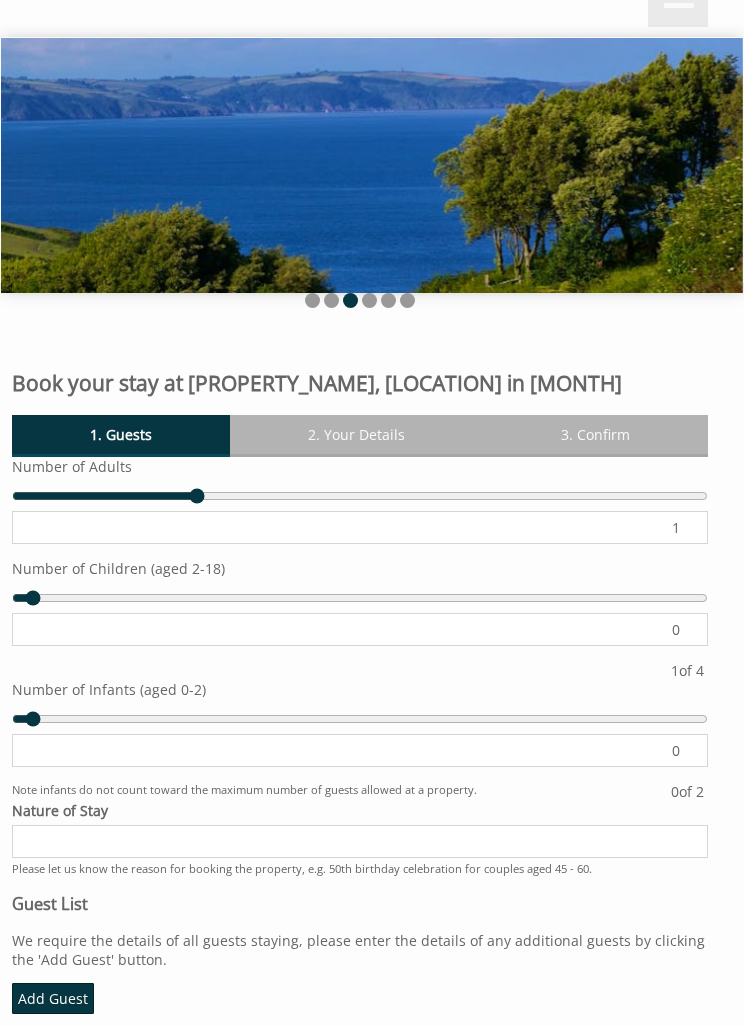 scroll, scrollTop: 0, scrollLeft: 0, axis: both 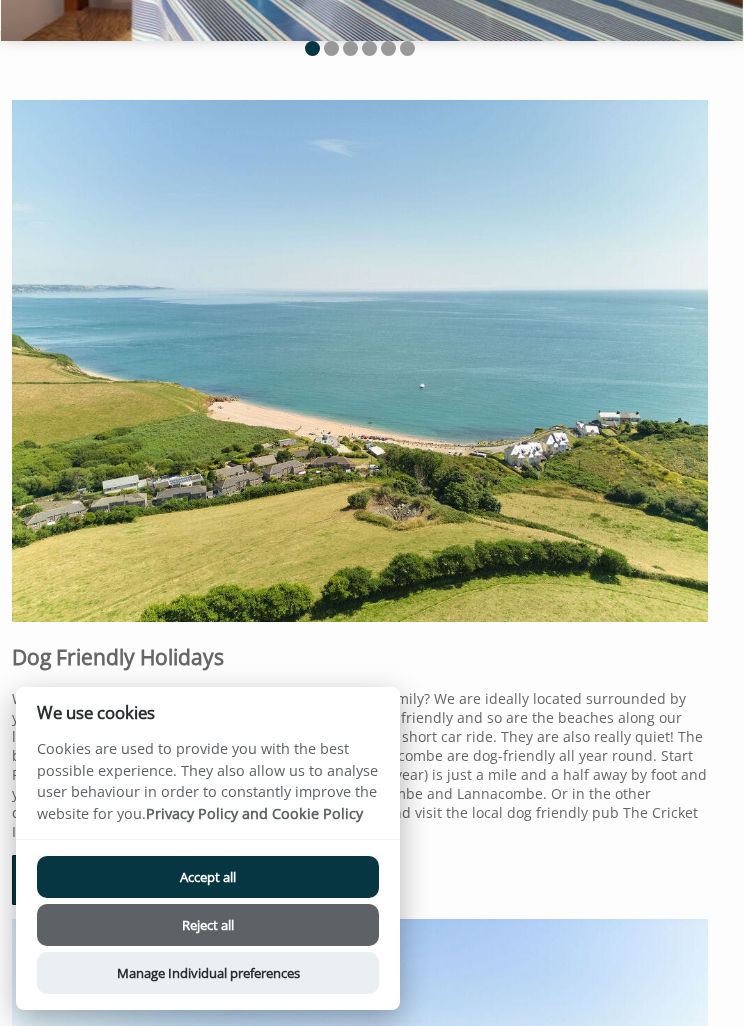 click on "Reject all" at bounding box center [208, 925] 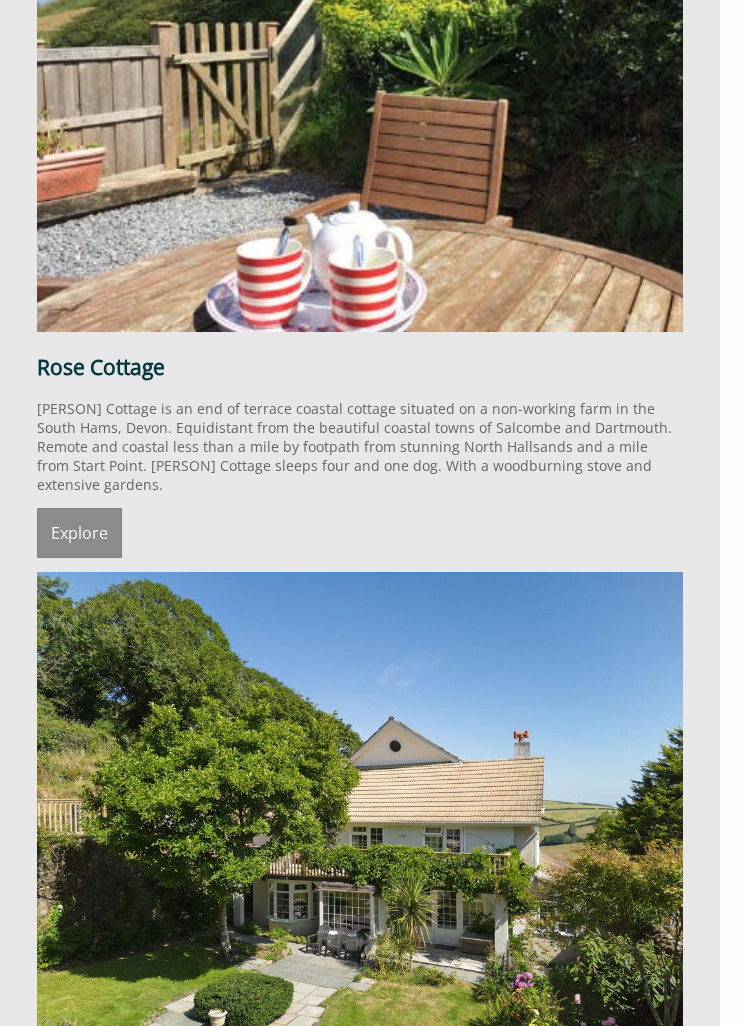 scroll, scrollTop: 4488, scrollLeft: 0, axis: vertical 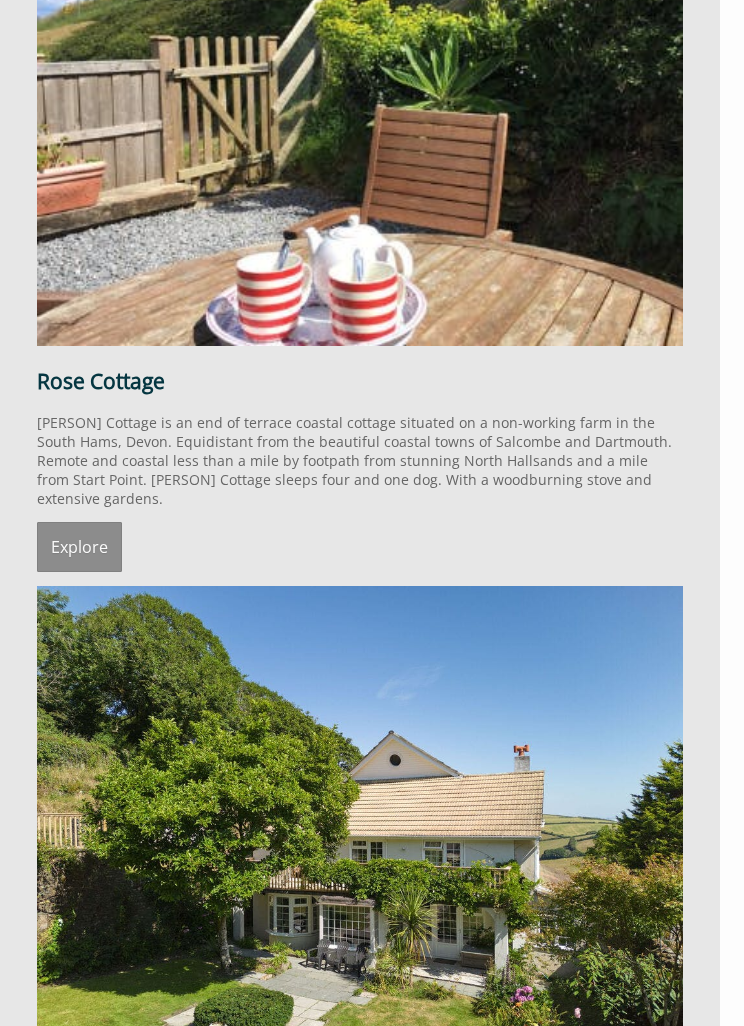click on "Explore" at bounding box center [79, 547] 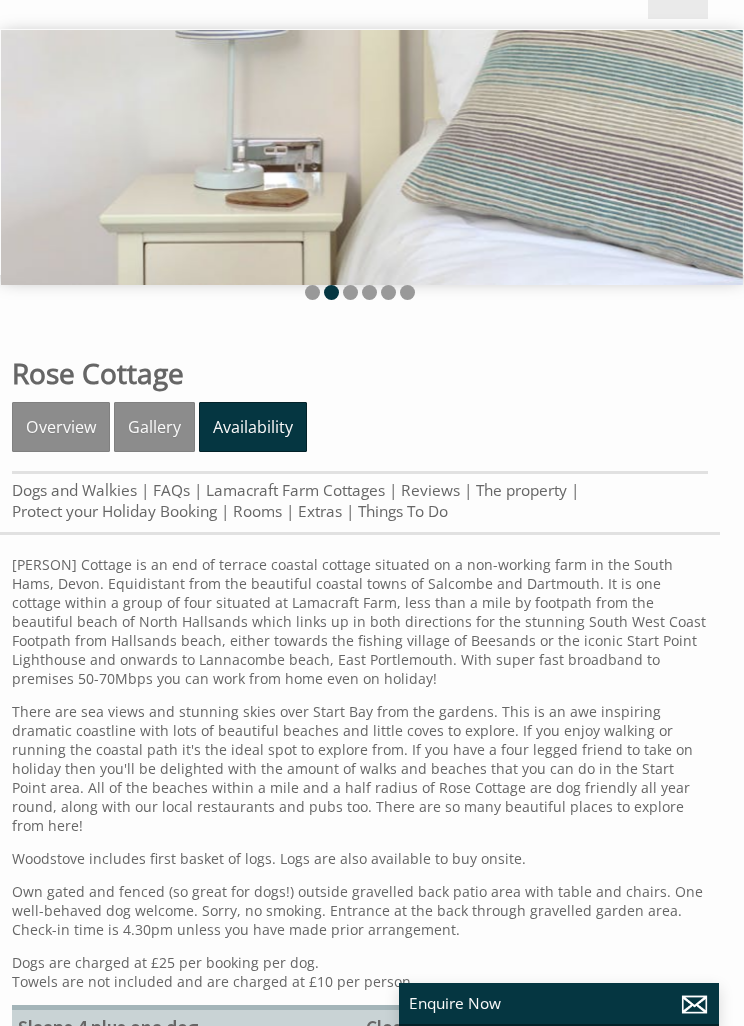 scroll, scrollTop: 72, scrollLeft: 0, axis: vertical 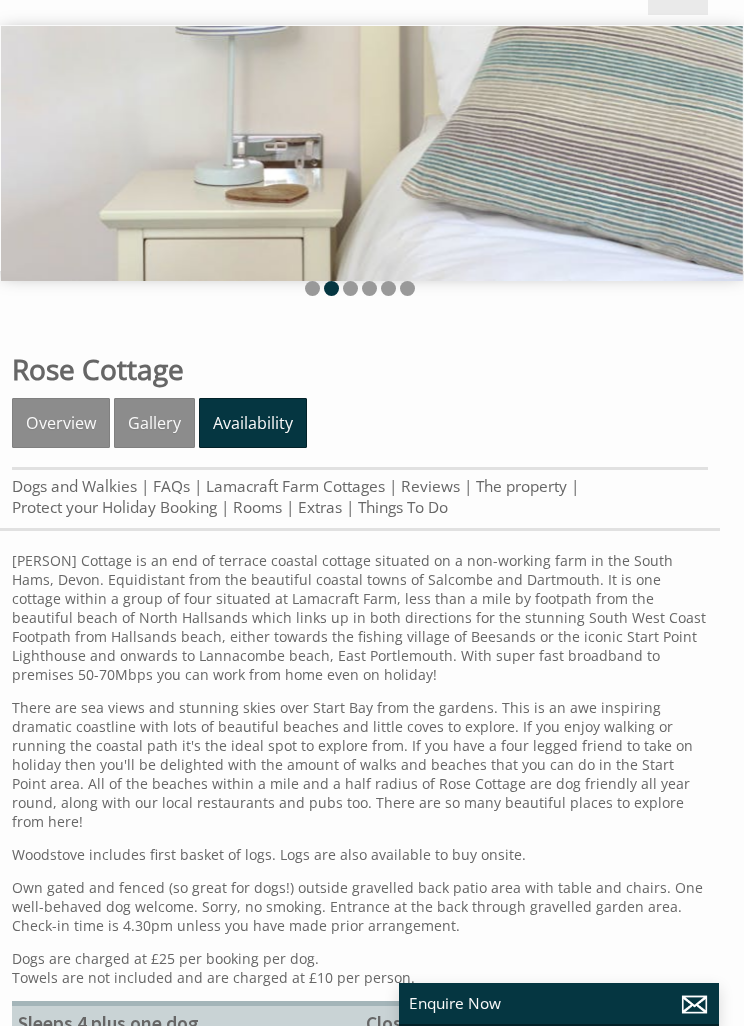 click on "Availability" at bounding box center [253, 423] 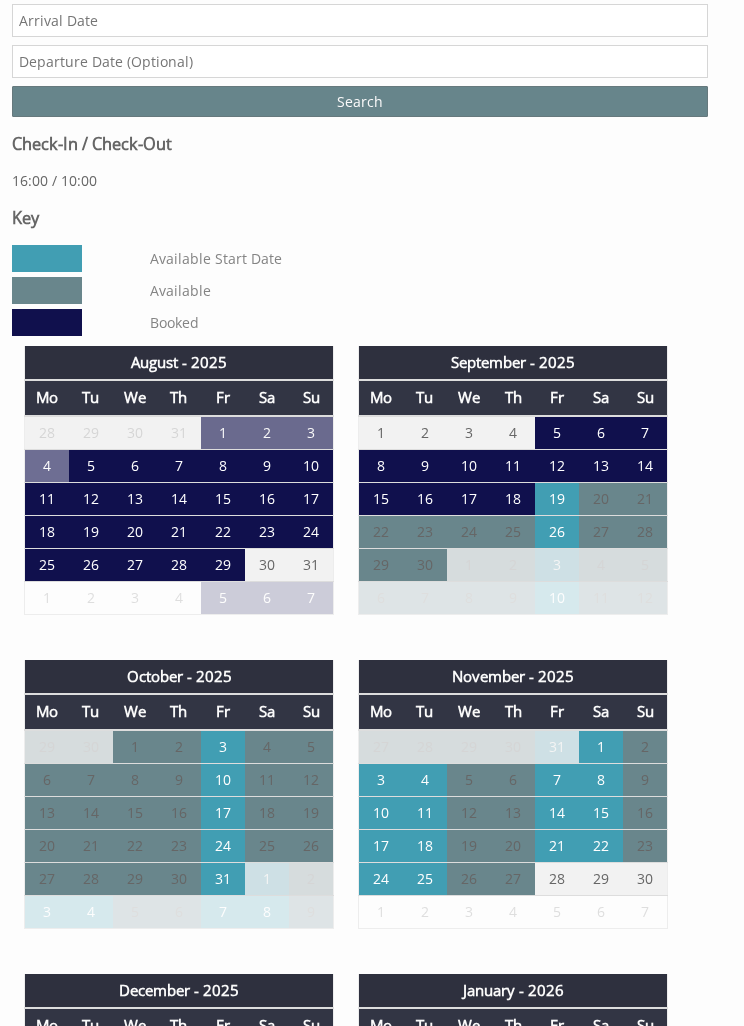 scroll, scrollTop: 754, scrollLeft: 0, axis: vertical 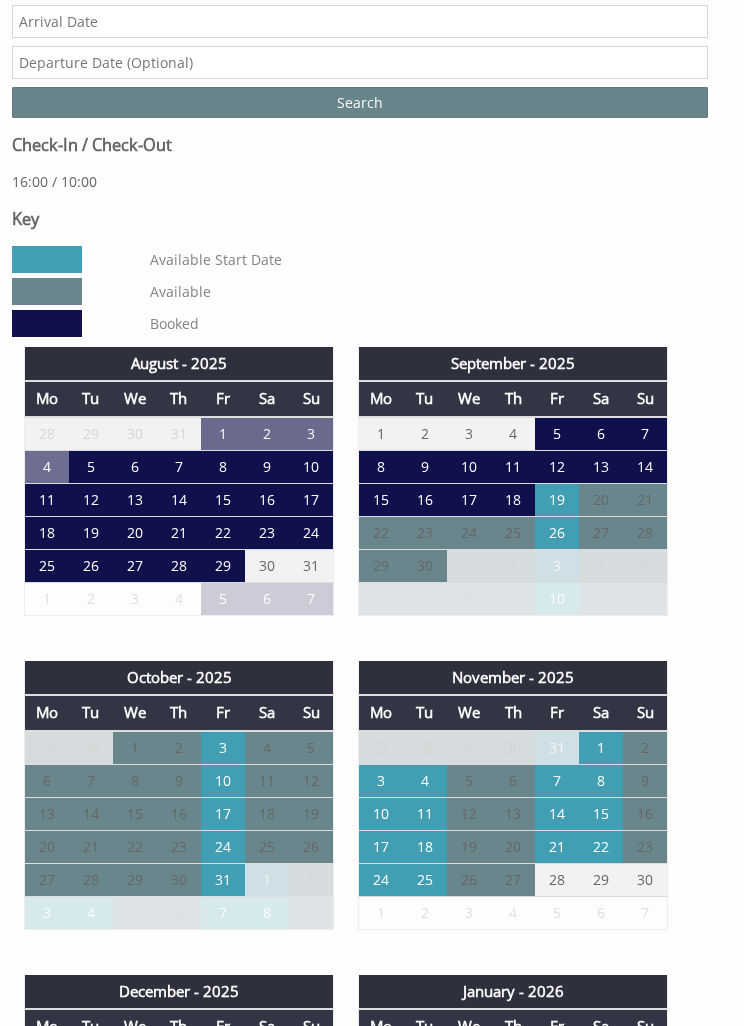 click on "10" at bounding box center [223, 781] 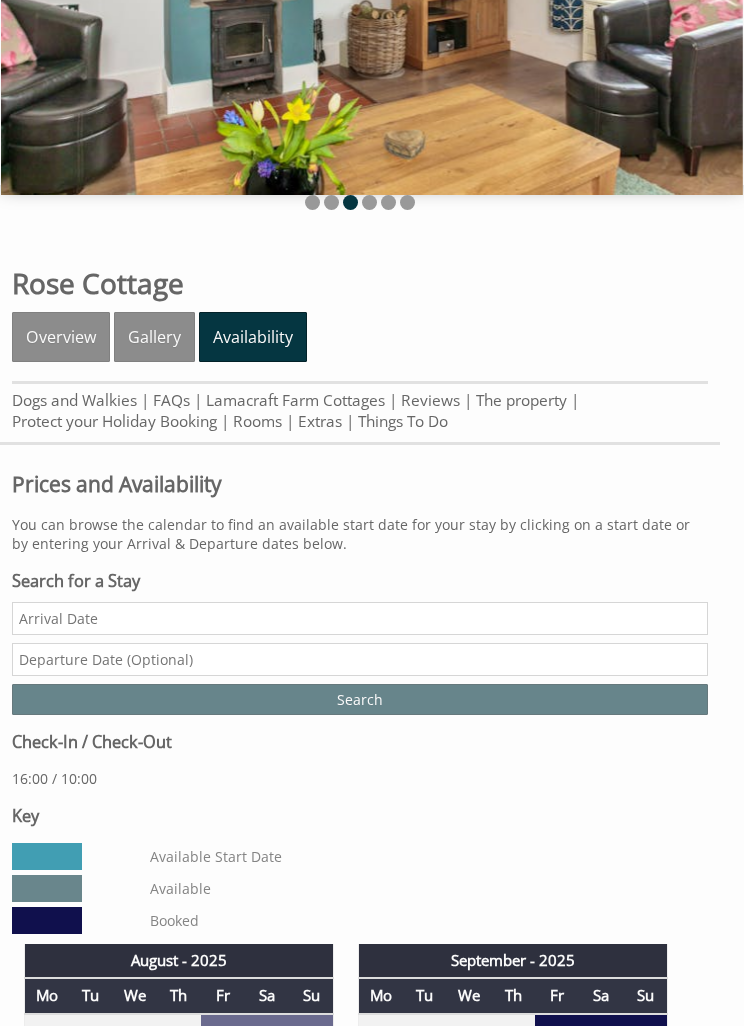 scroll, scrollTop: 0, scrollLeft: 0, axis: both 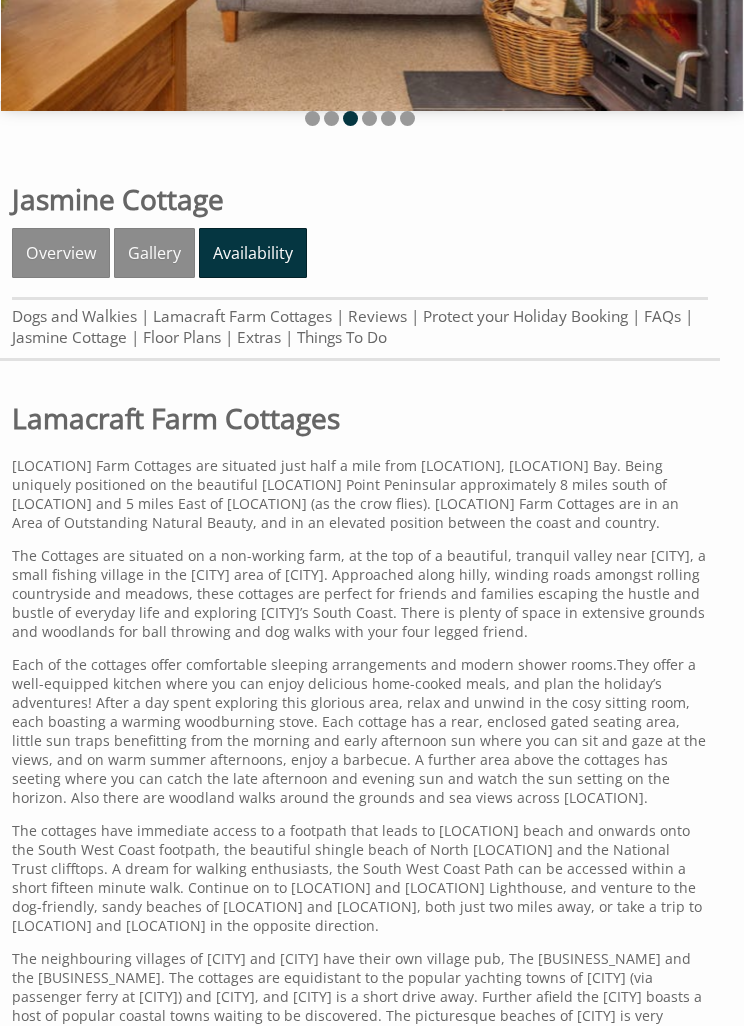 click on "FAQs" at bounding box center [662, 316] 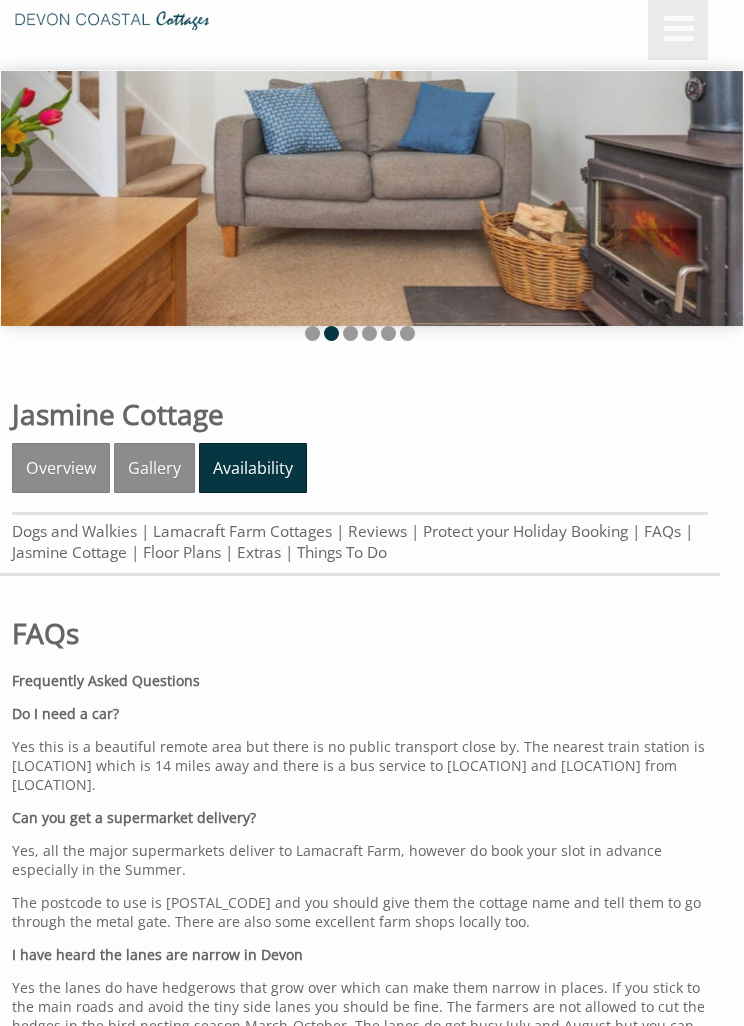 scroll, scrollTop: 27, scrollLeft: 0, axis: vertical 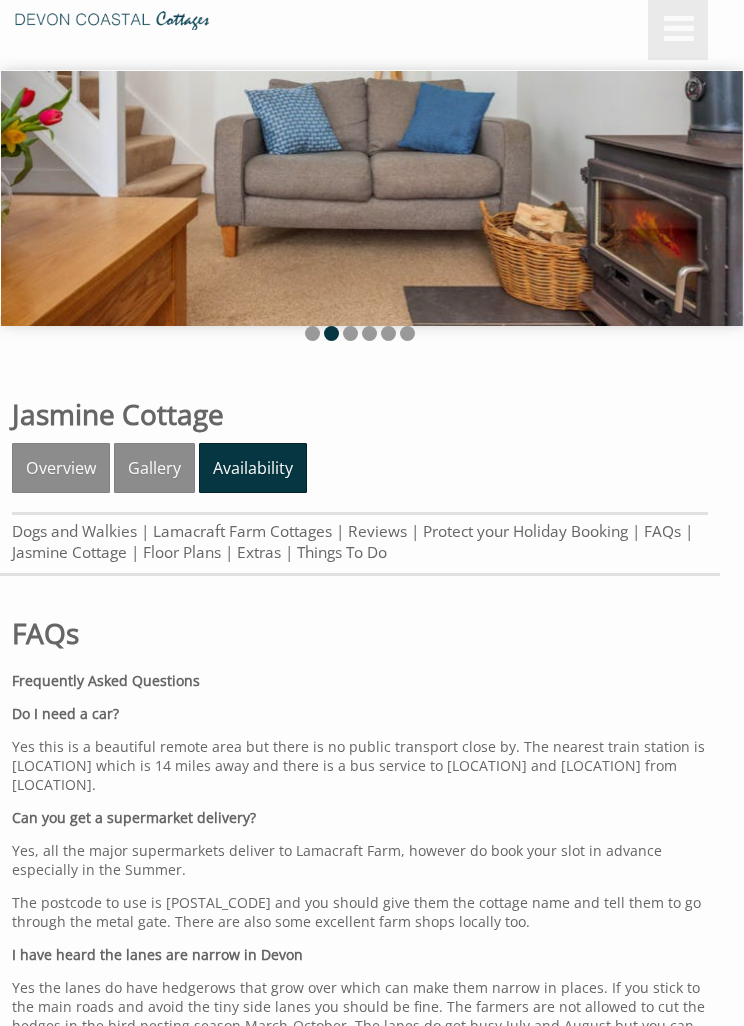click on "Jasmine Cottage" at bounding box center (69, 552) 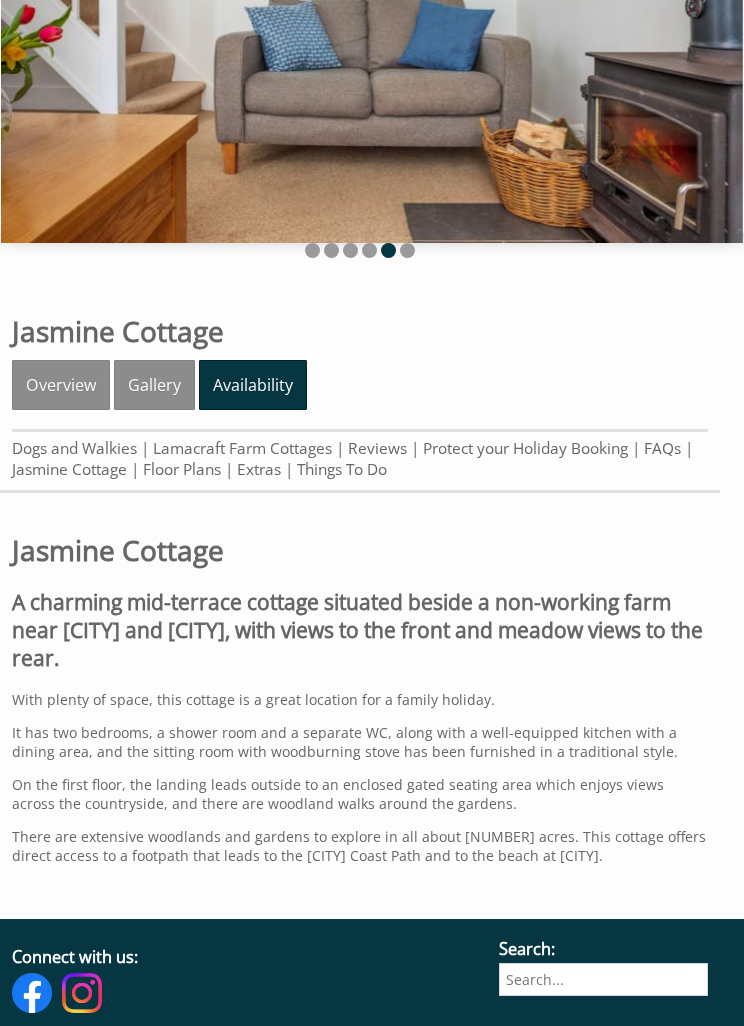 scroll, scrollTop: 115, scrollLeft: 0, axis: vertical 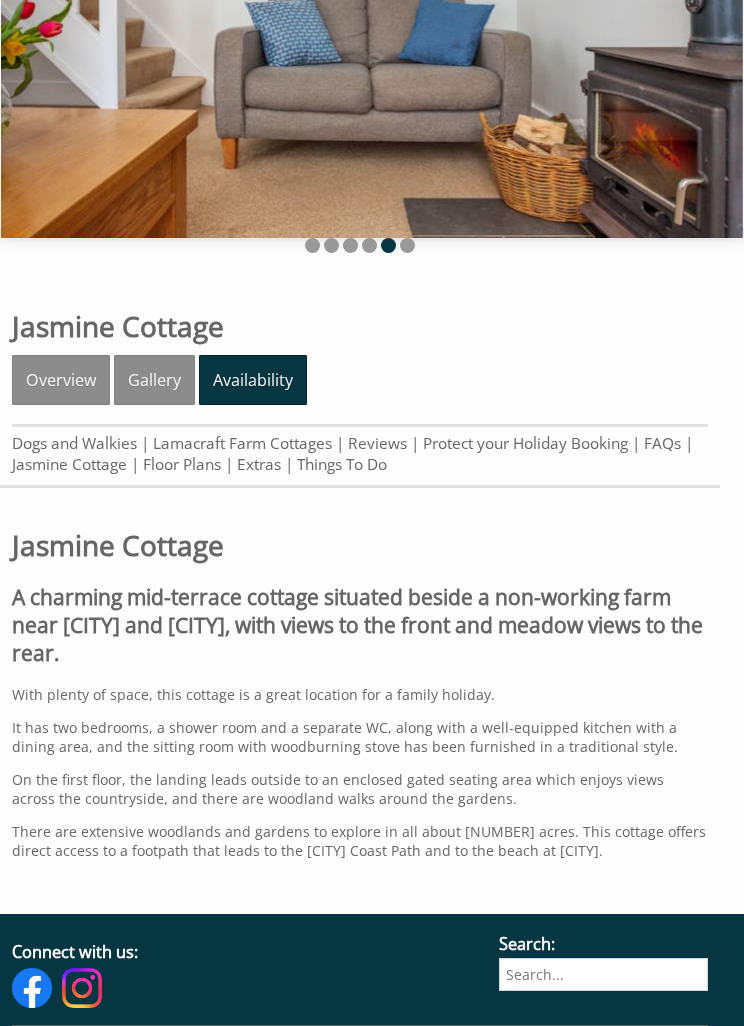 click on "Floor Plans" at bounding box center (182, 464) 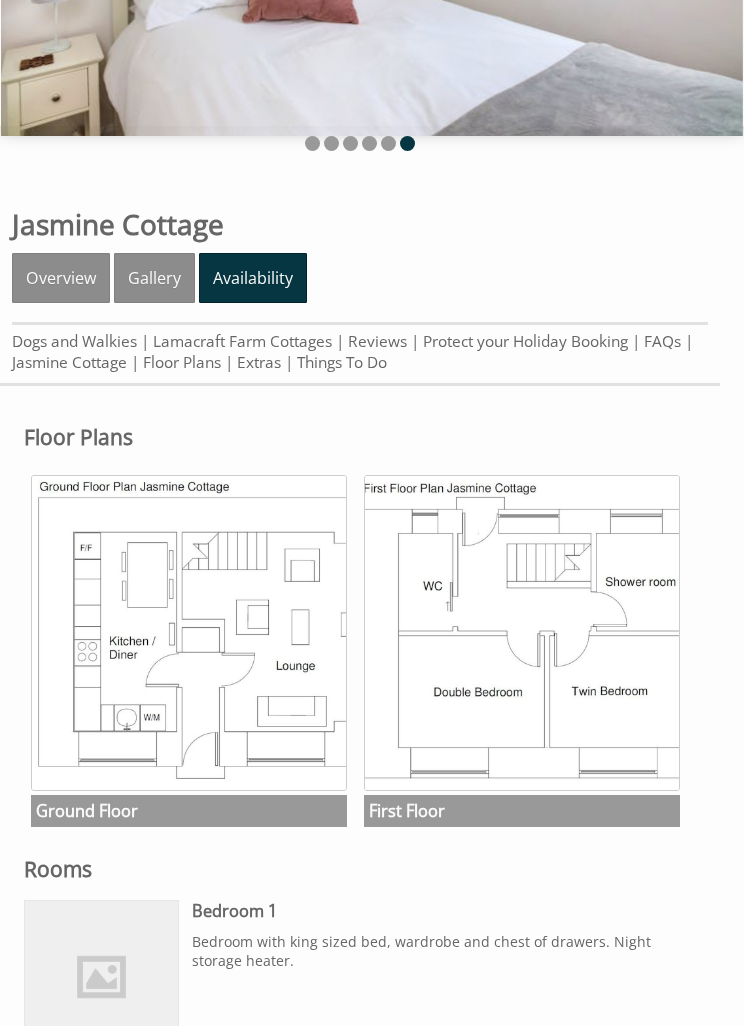 scroll, scrollTop: 0, scrollLeft: 0, axis: both 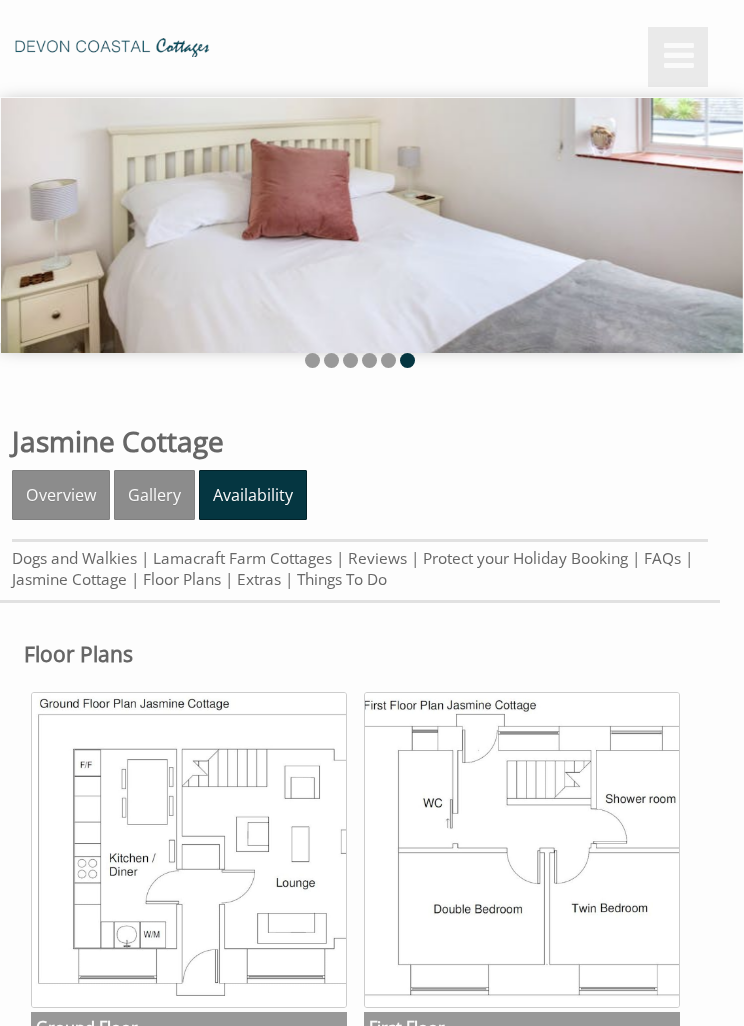 click on "Extras" at bounding box center (259, 579) 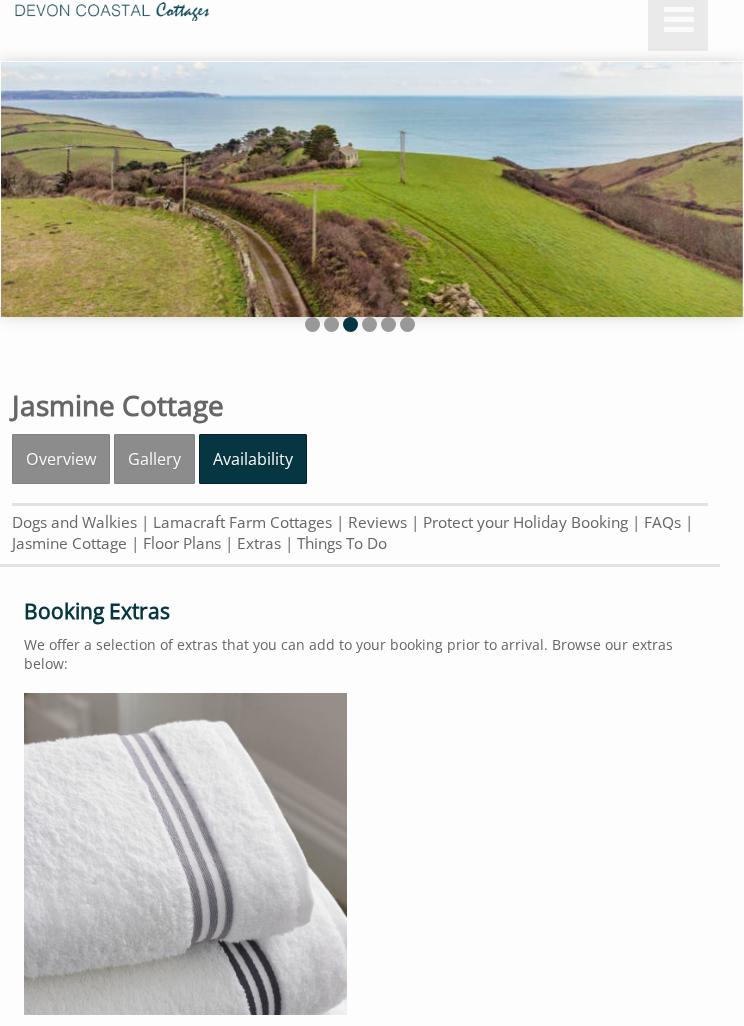 scroll, scrollTop: 36, scrollLeft: 0, axis: vertical 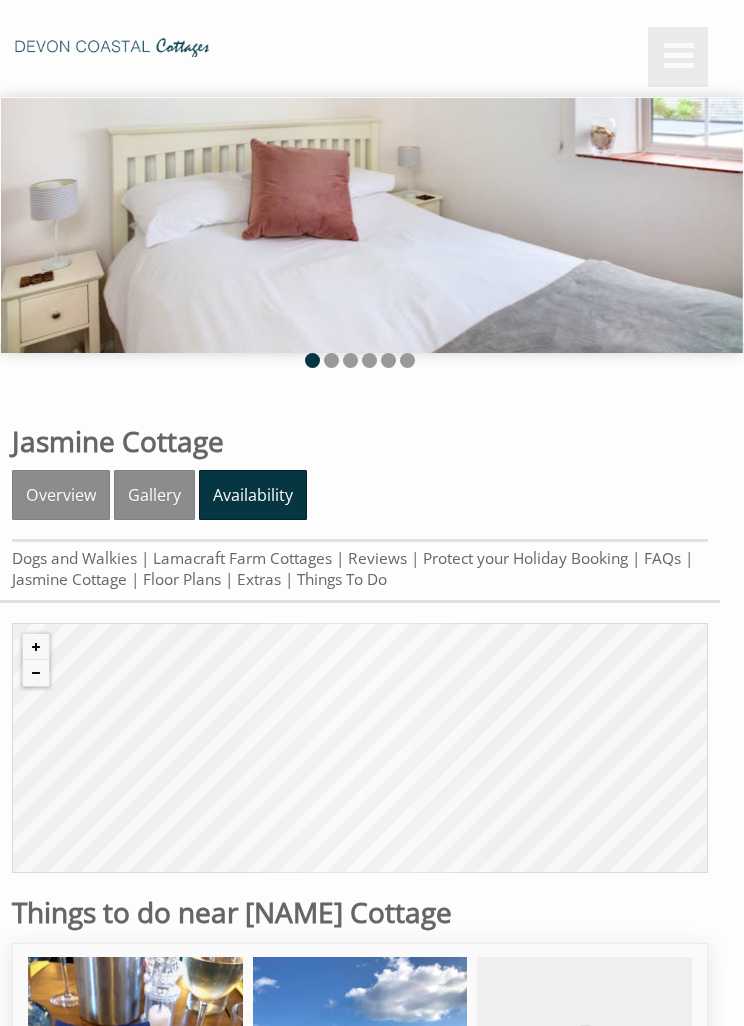 click on "Availability" at bounding box center [253, 495] 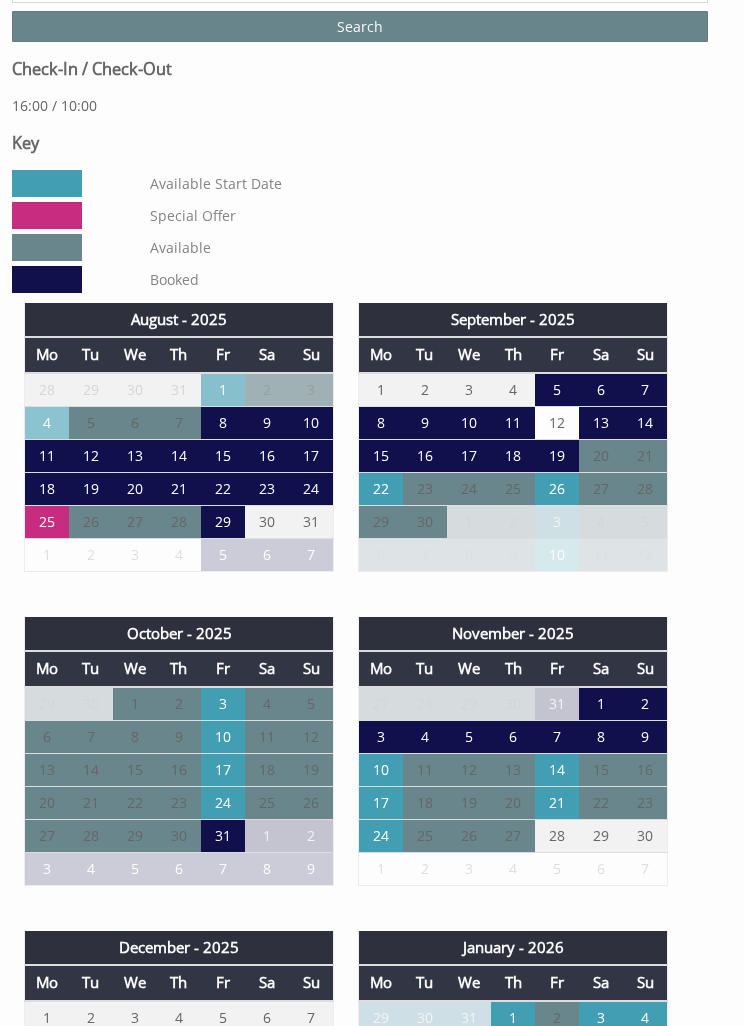 scroll, scrollTop: 828, scrollLeft: 0, axis: vertical 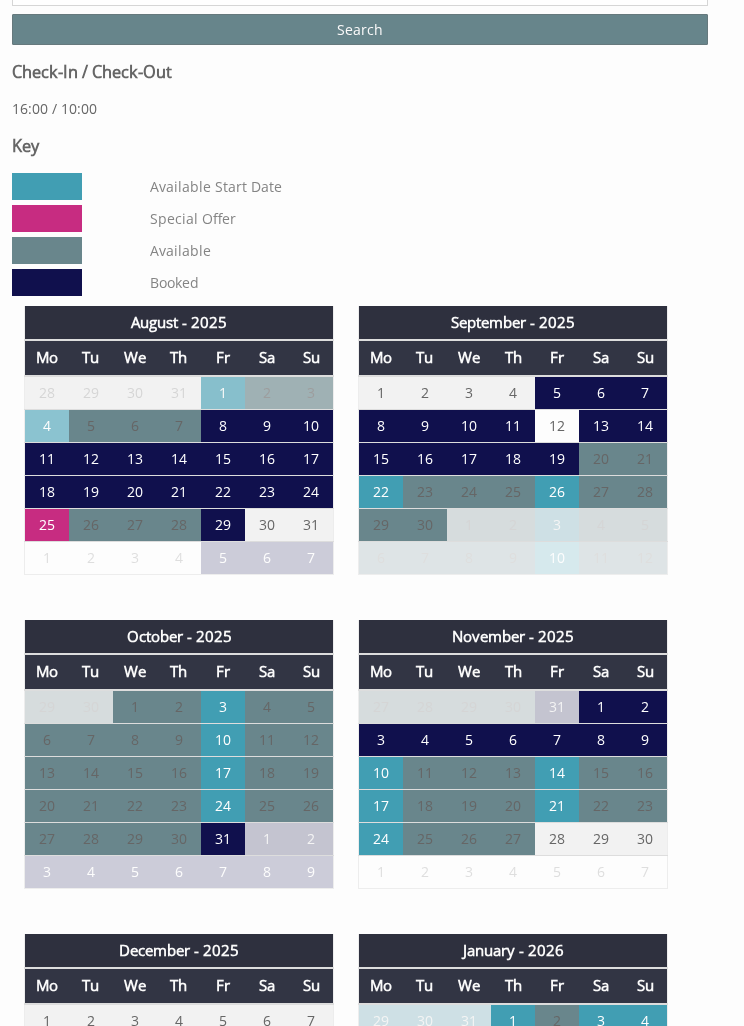 click on "10" at bounding box center (223, 739) 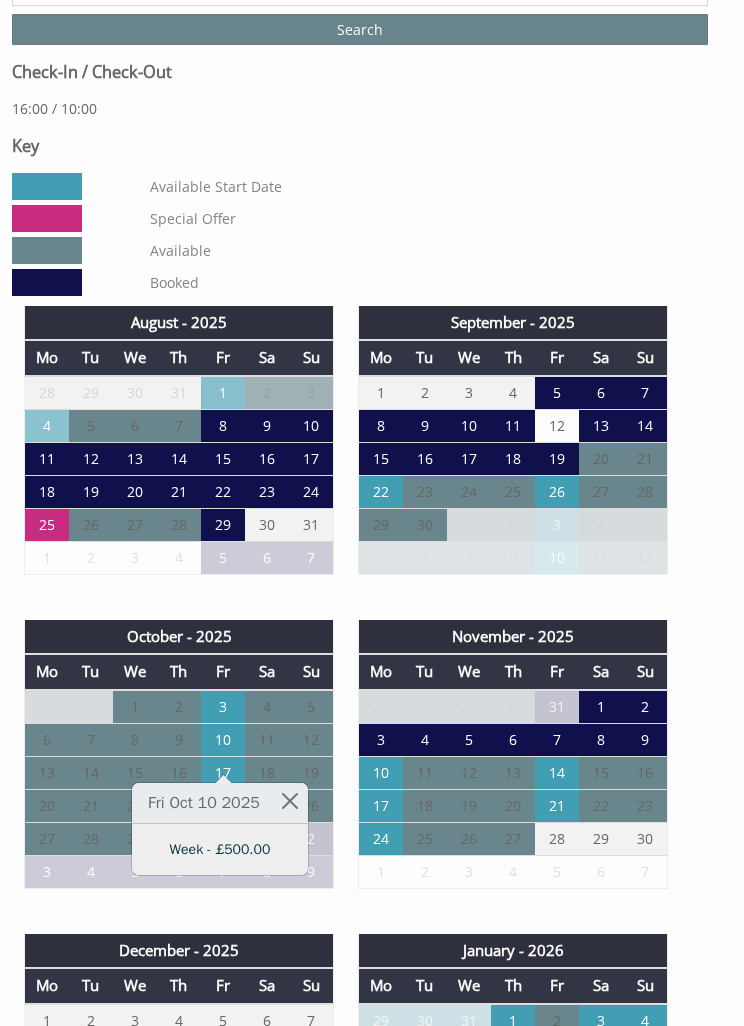 click on "Week  - £500.00" at bounding box center [220, 849] 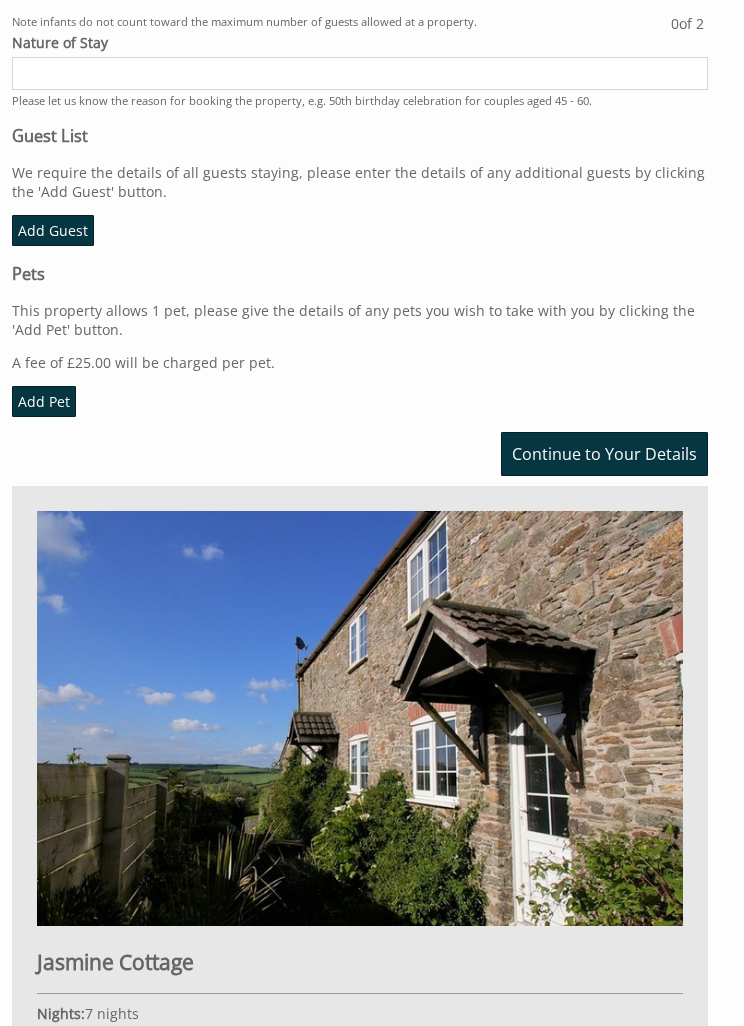 scroll, scrollTop: 0, scrollLeft: 0, axis: both 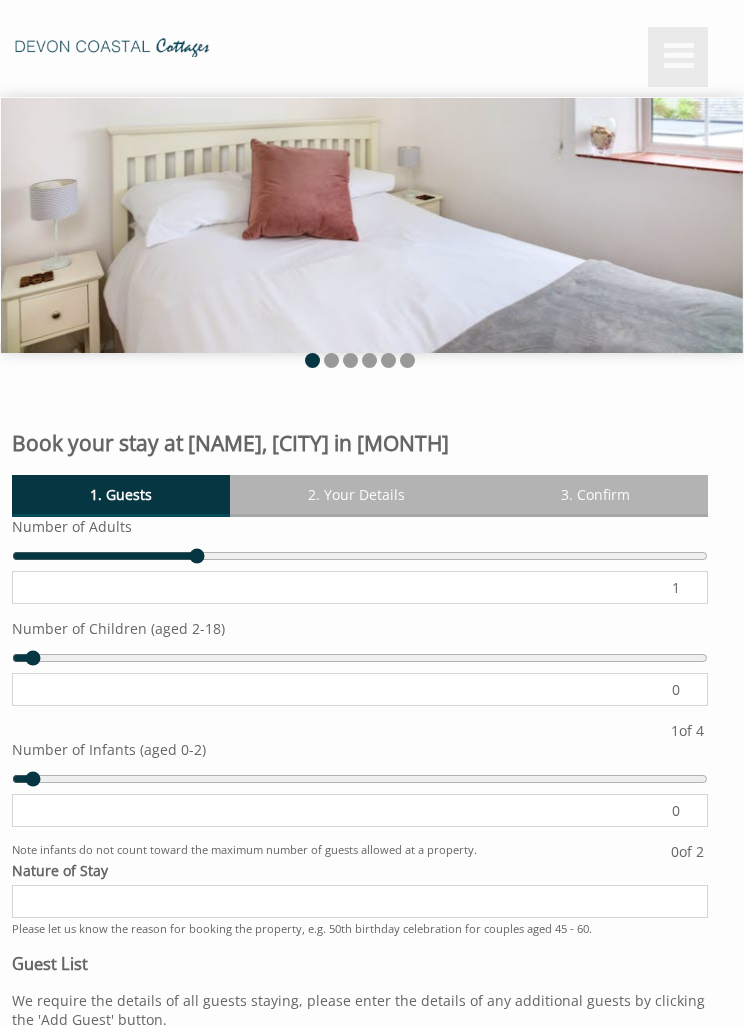 click on "1" at bounding box center (360, 587) 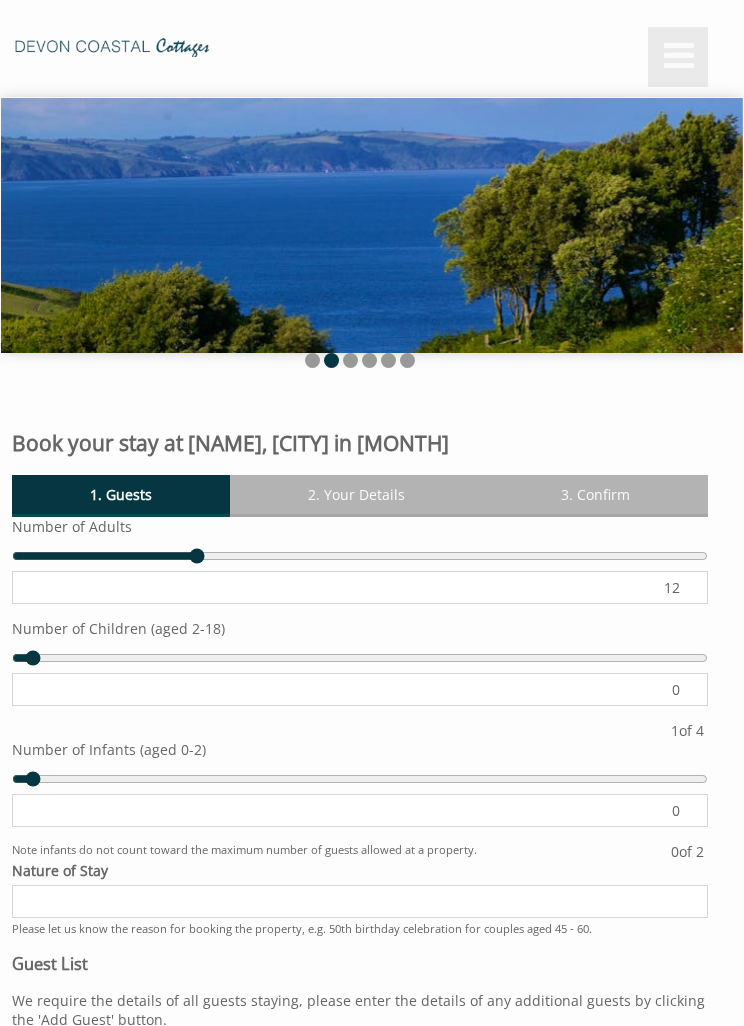 type on "1" 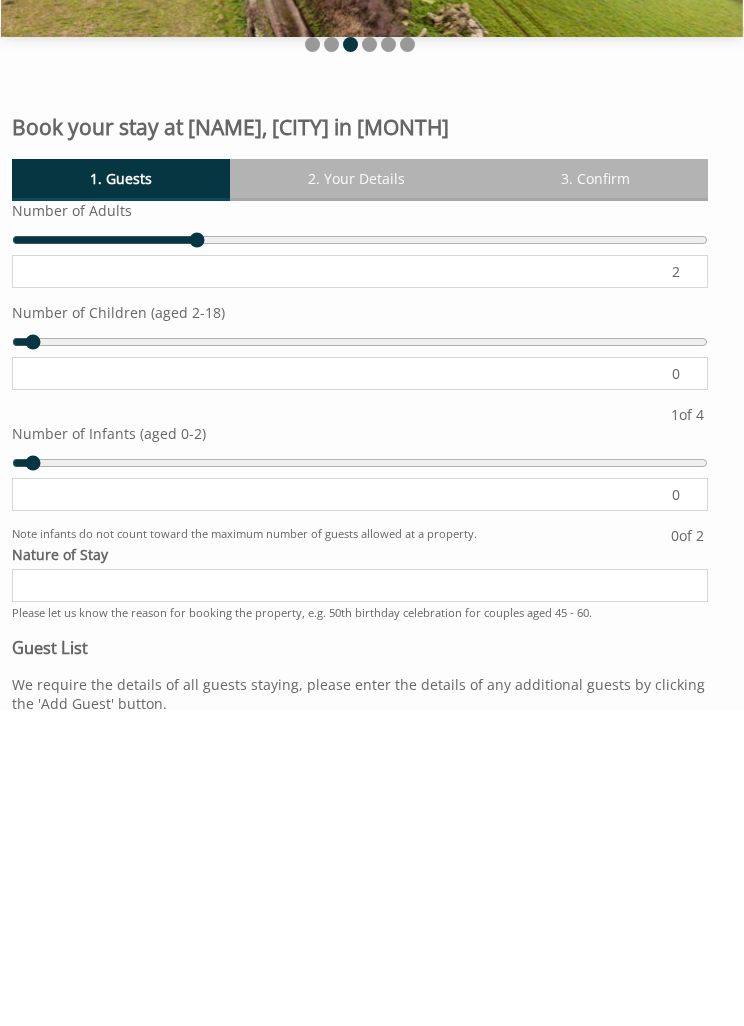 type on "2" 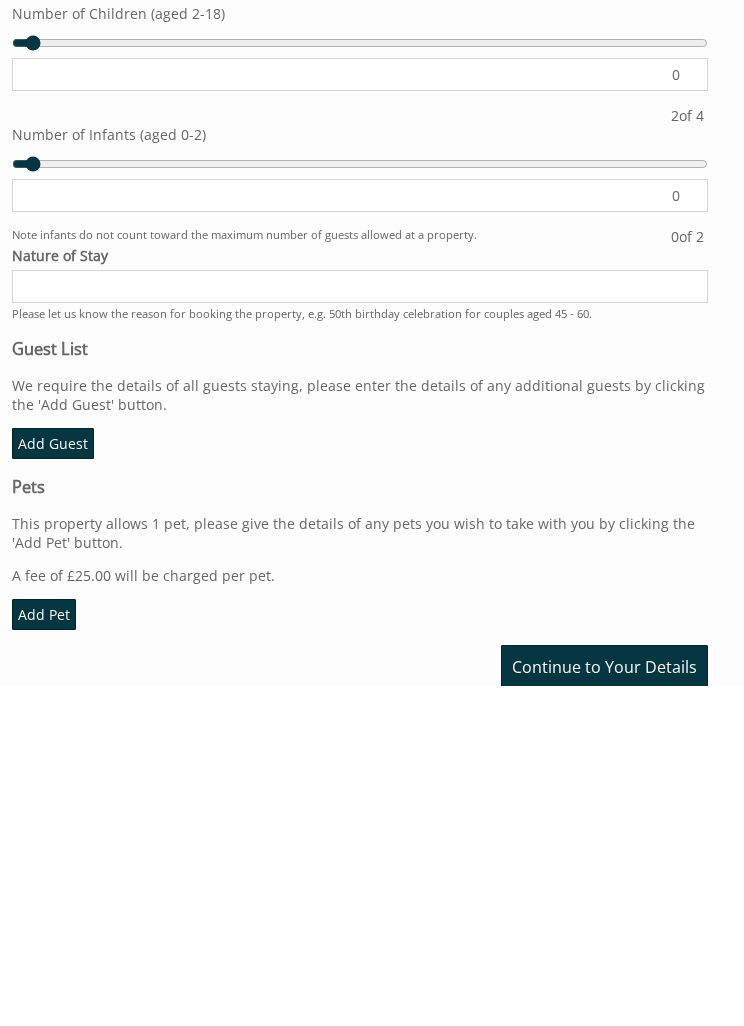 scroll, scrollTop: 288, scrollLeft: 0, axis: vertical 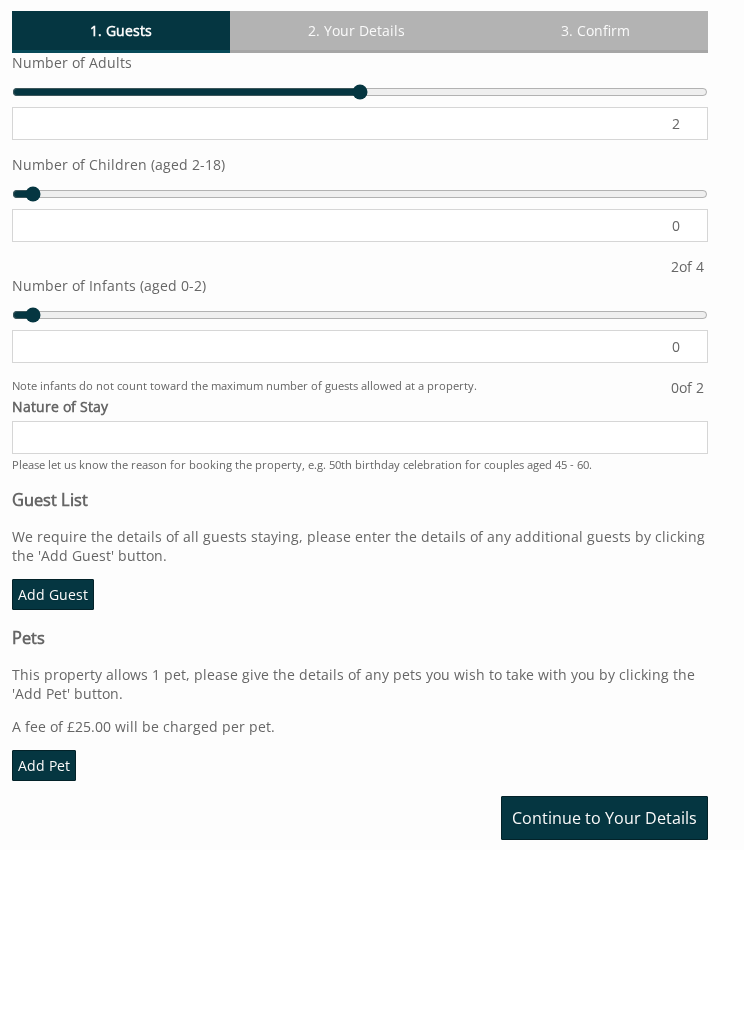 click on "2" at bounding box center [360, 299] 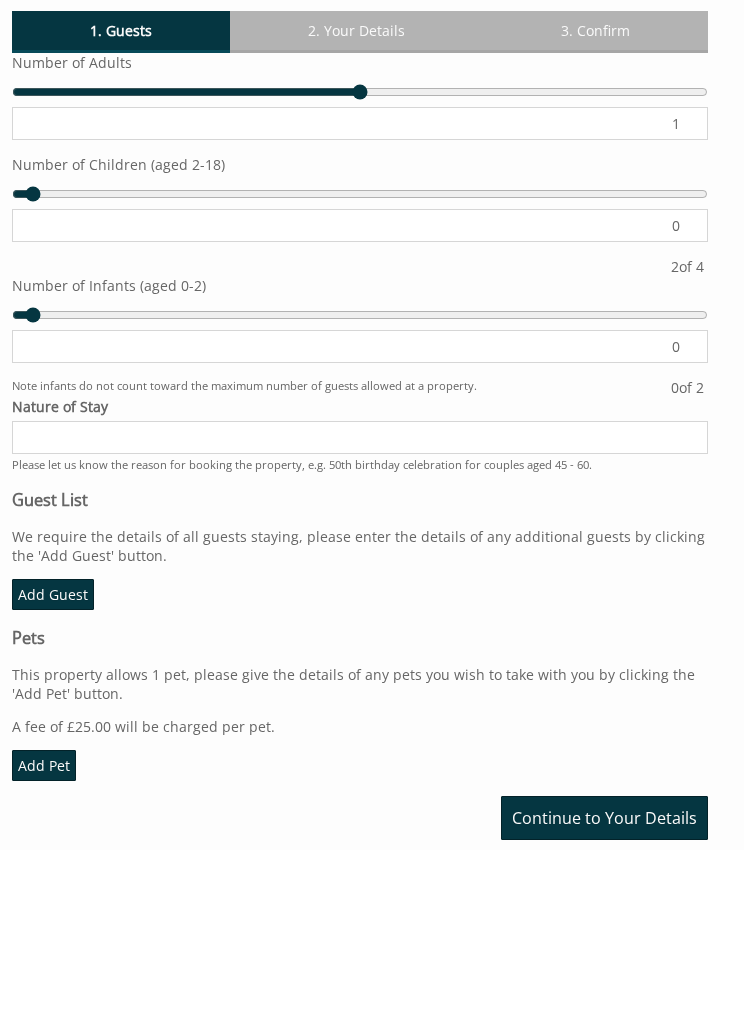 type on "1" 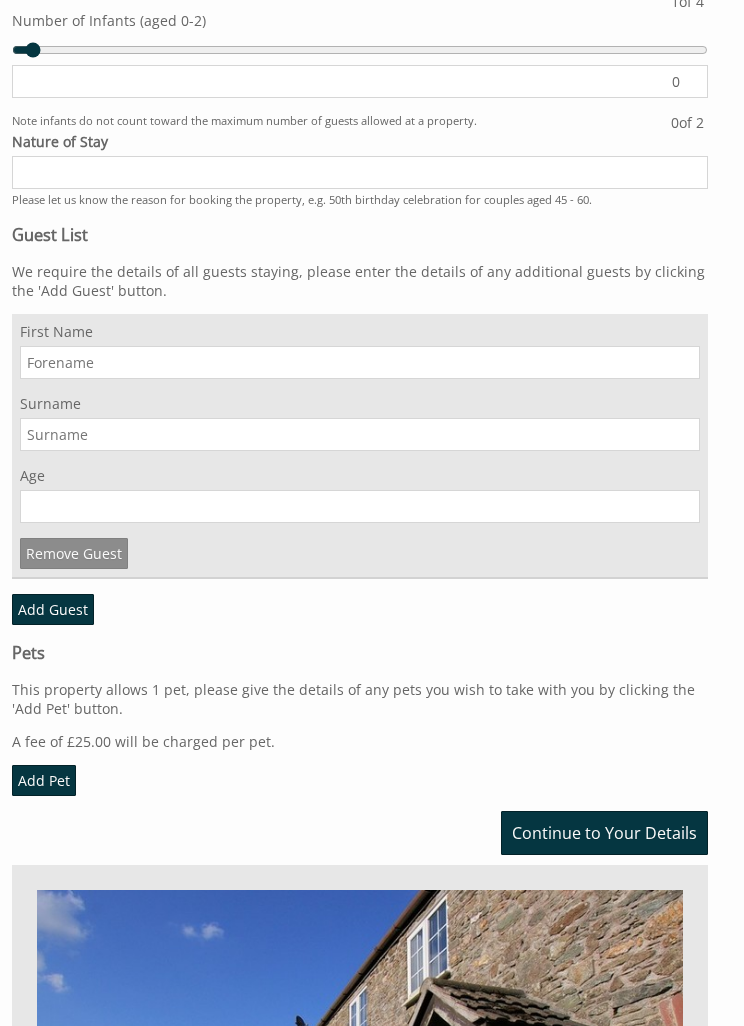 scroll, scrollTop: 729, scrollLeft: 0, axis: vertical 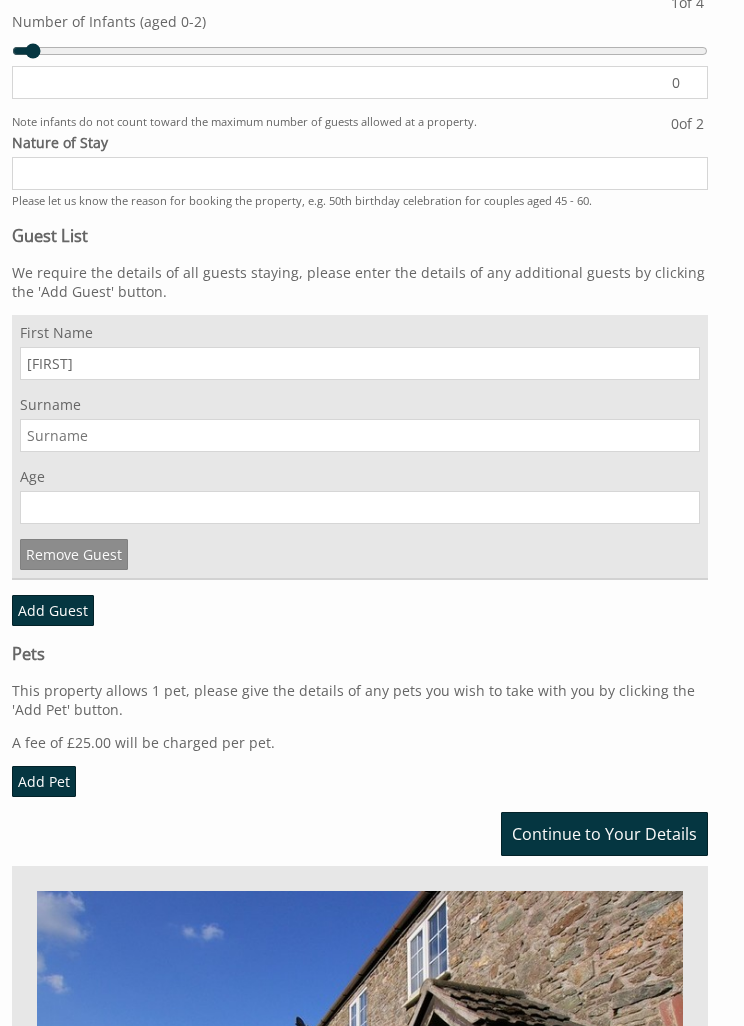 type on "[FIRST]" 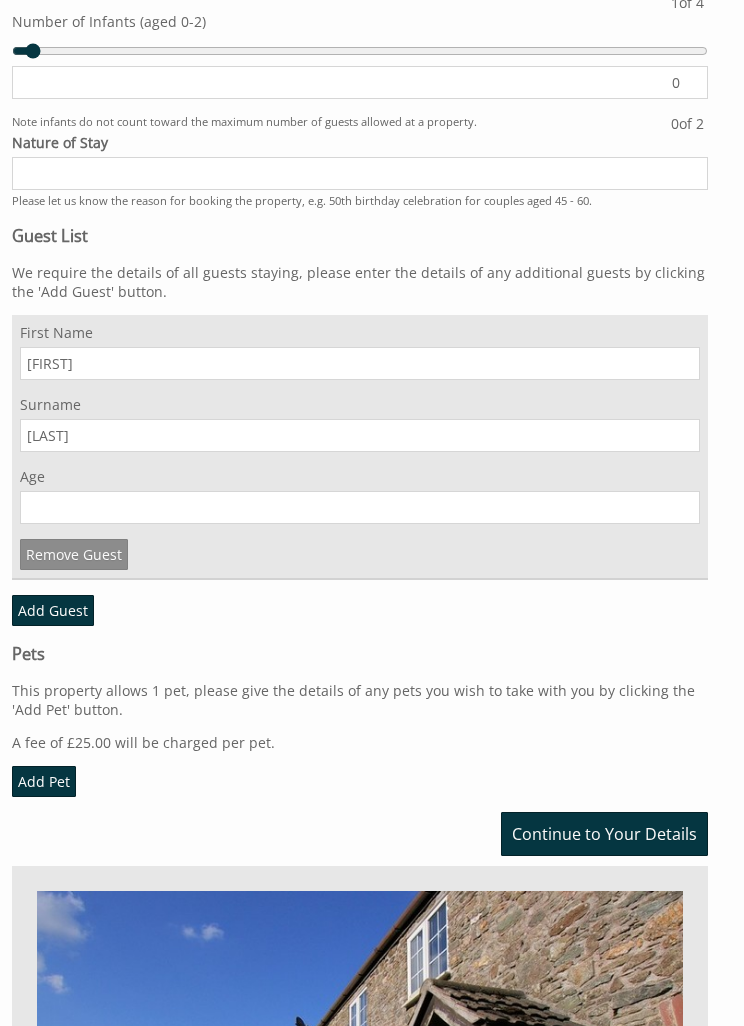 type on "[LAST]" 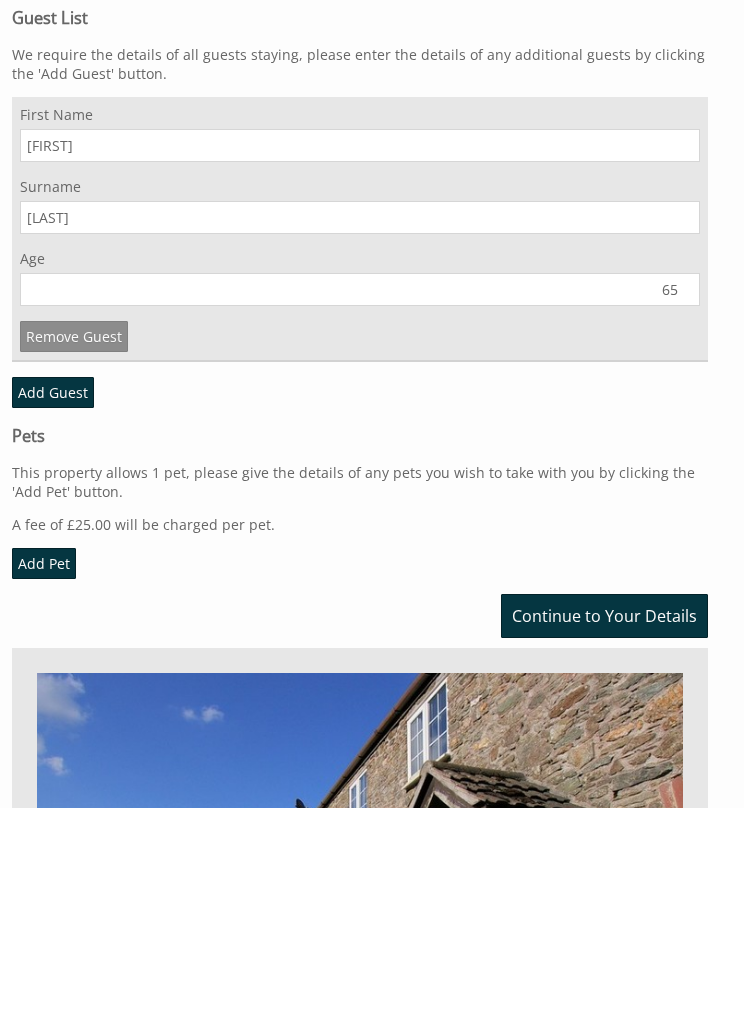 type on "65" 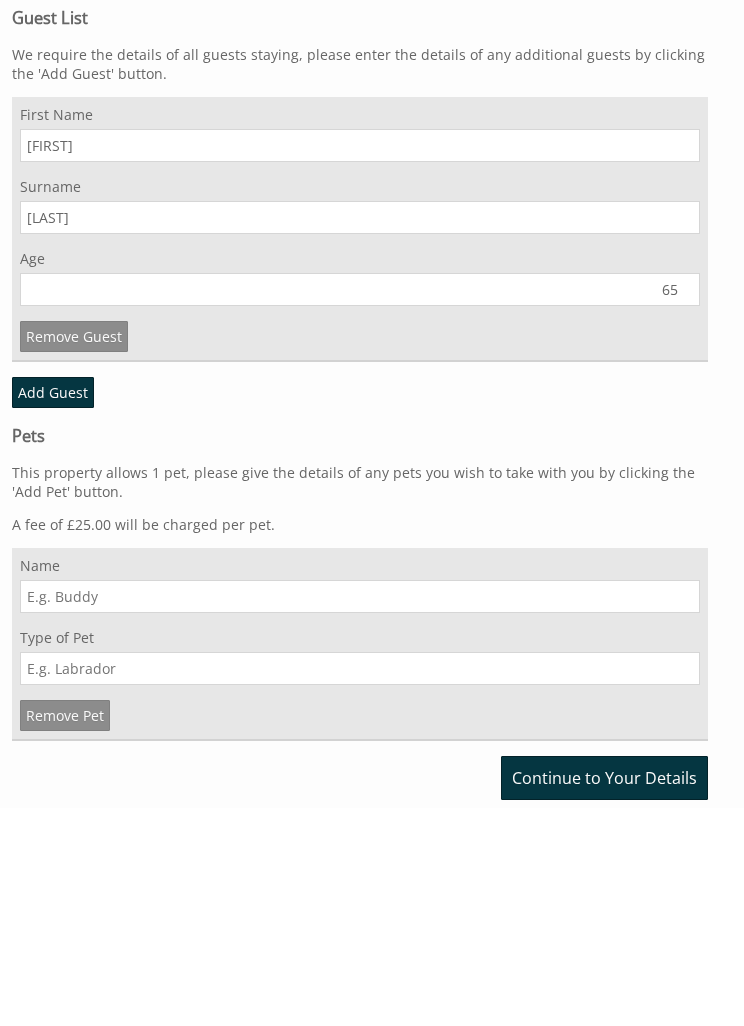 scroll, scrollTop: 947, scrollLeft: 0, axis: vertical 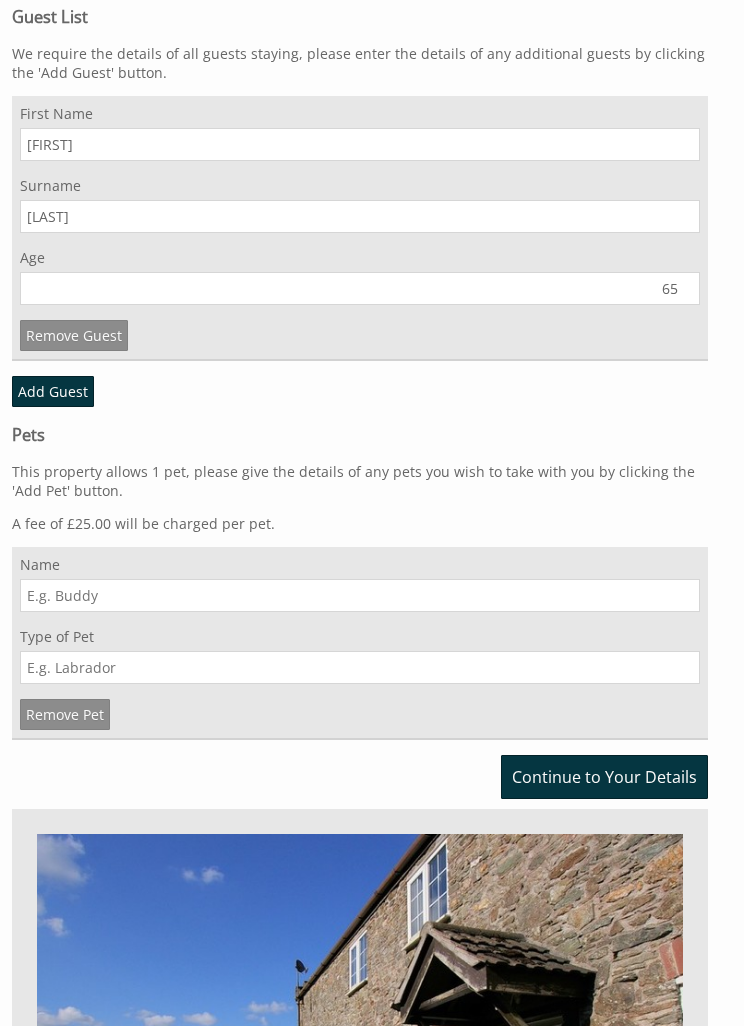 click on "Name" at bounding box center (360, 595) 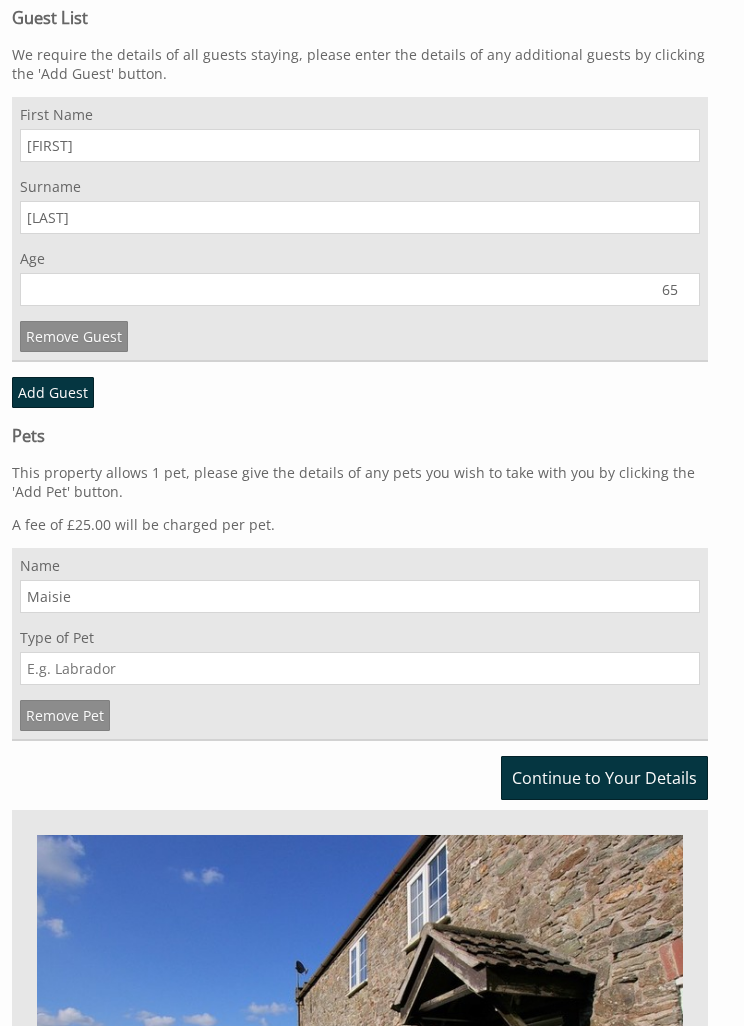 type on "Maisie" 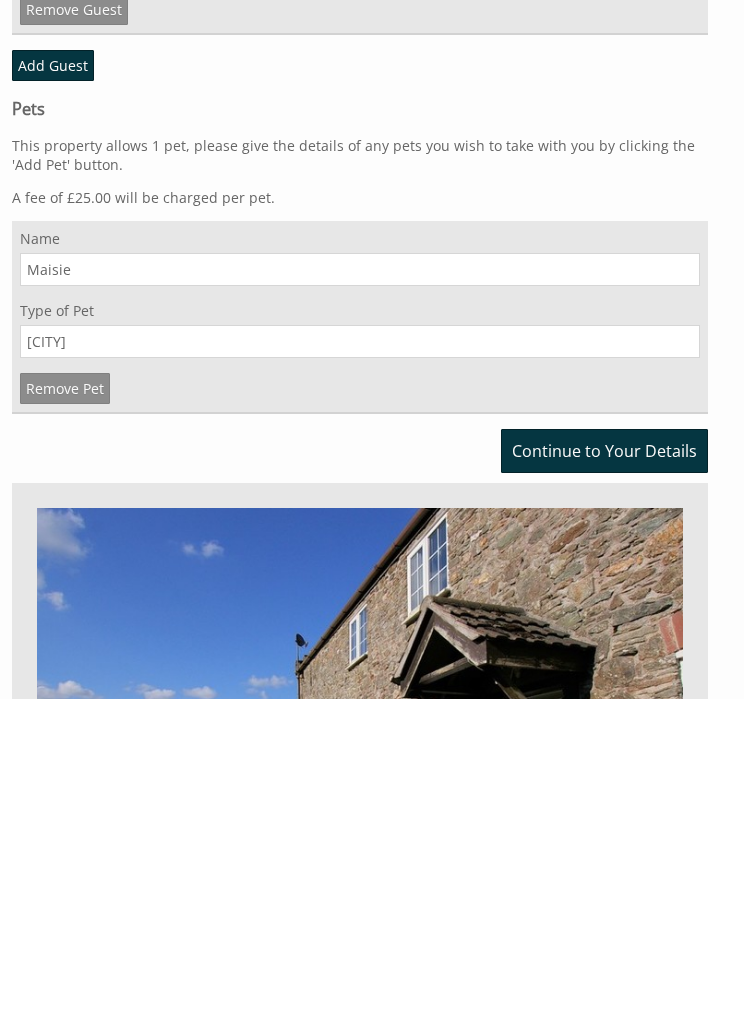 type on "[CITY]" 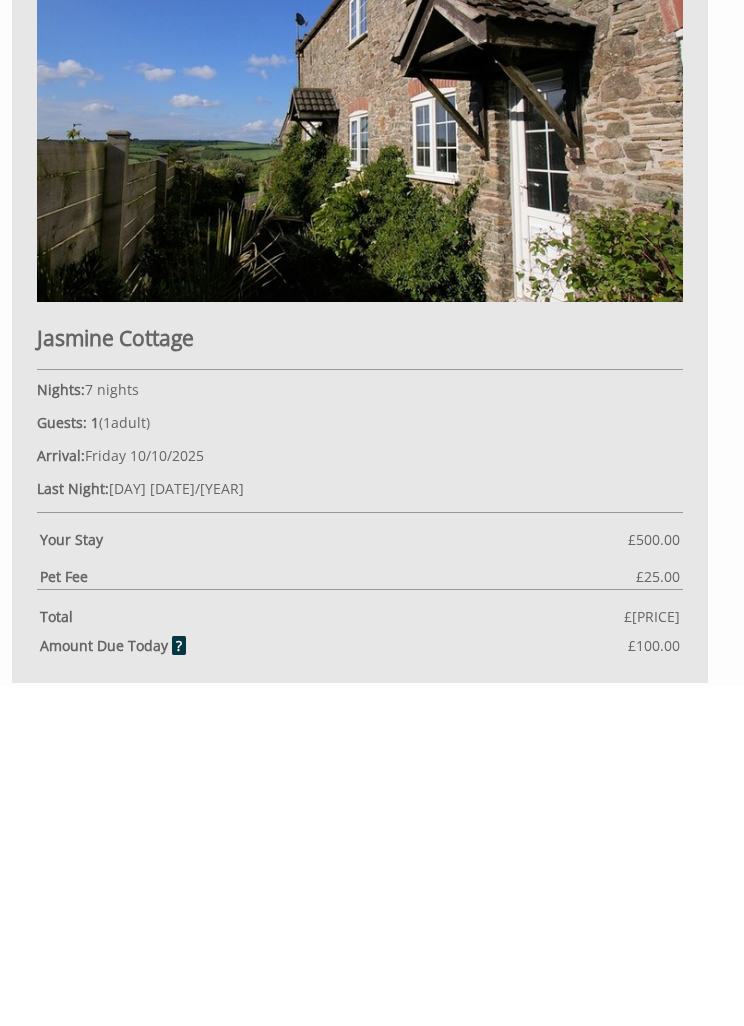 scroll, scrollTop: 1555, scrollLeft: 0, axis: vertical 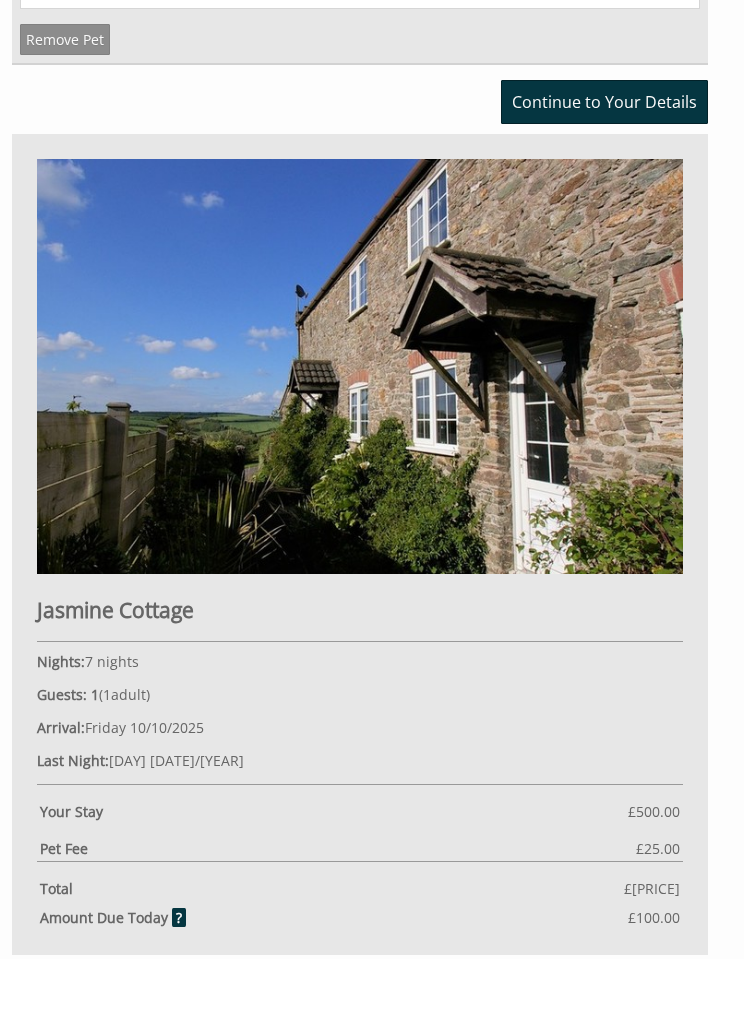 click on "Continue to Your Details" at bounding box center [604, 169] 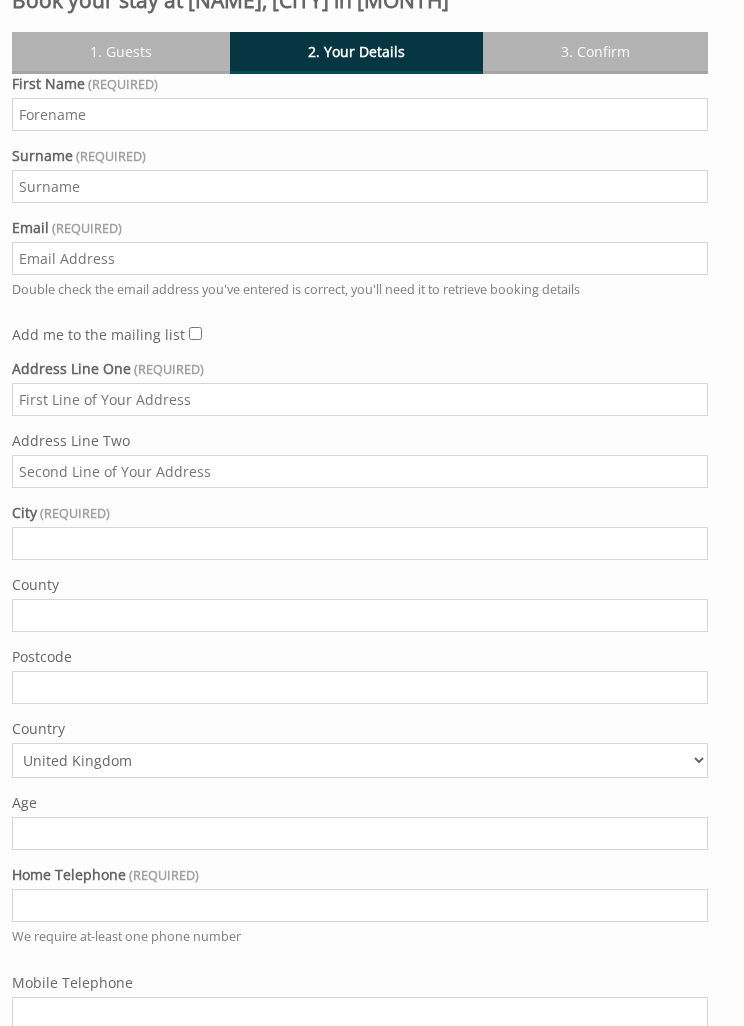 scroll, scrollTop: 0, scrollLeft: 0, axis: both 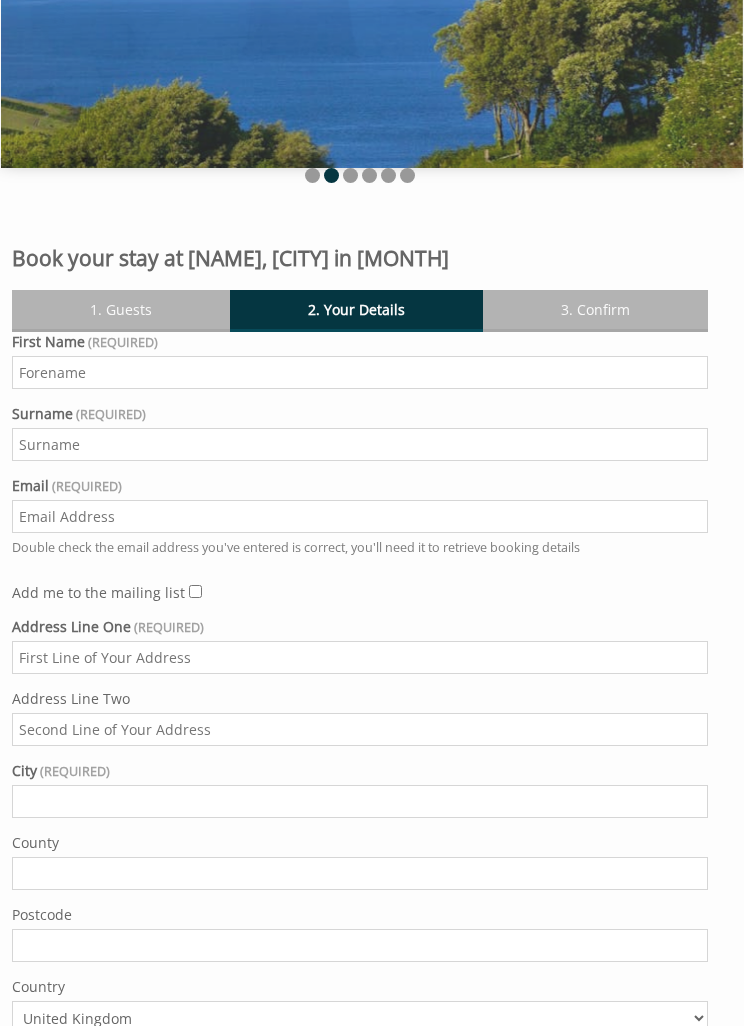 click on "First Name" at bounding box center [360, 372] 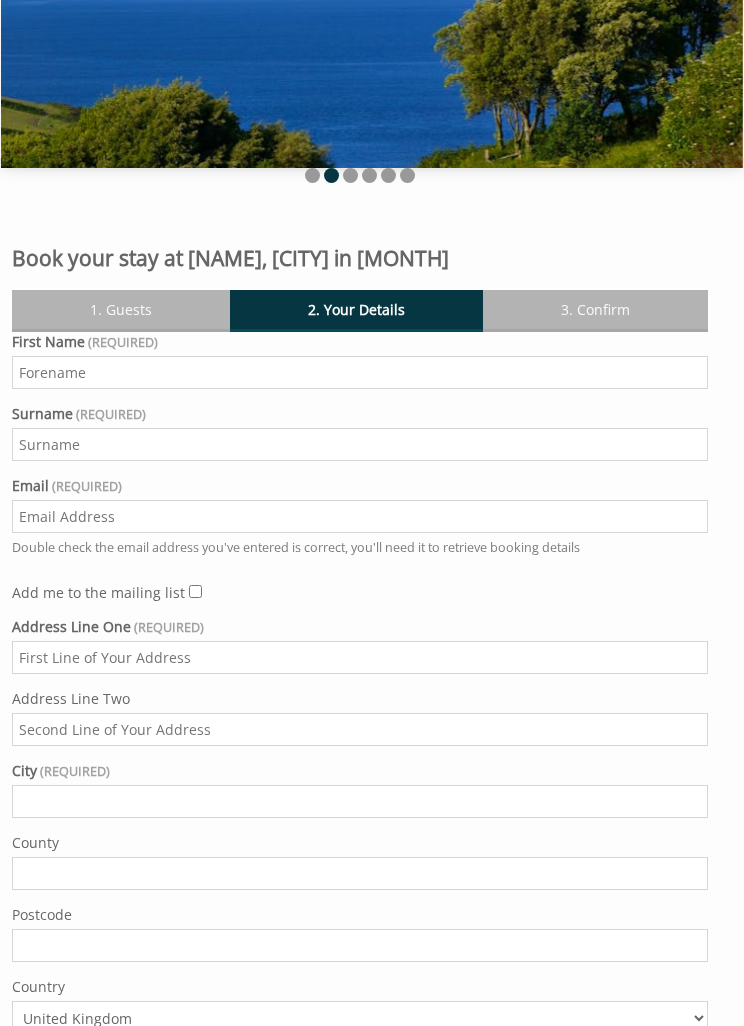 scroll, scrollTop: 184, scrollLeft: 0, axis: vertical 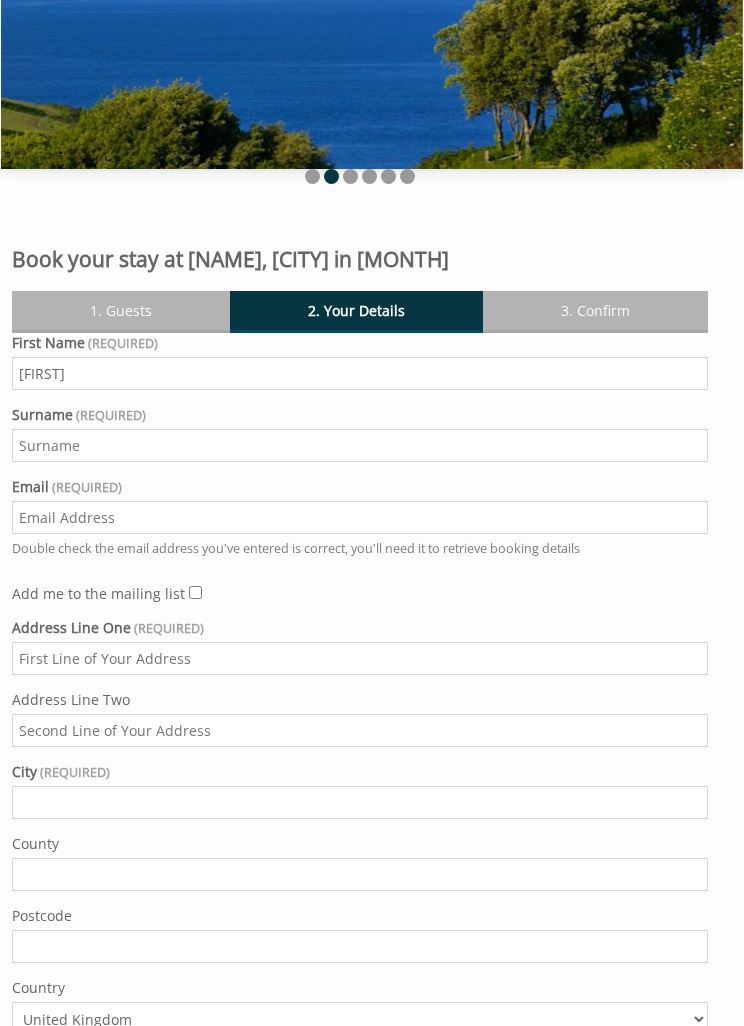 type on "[FIRST]" 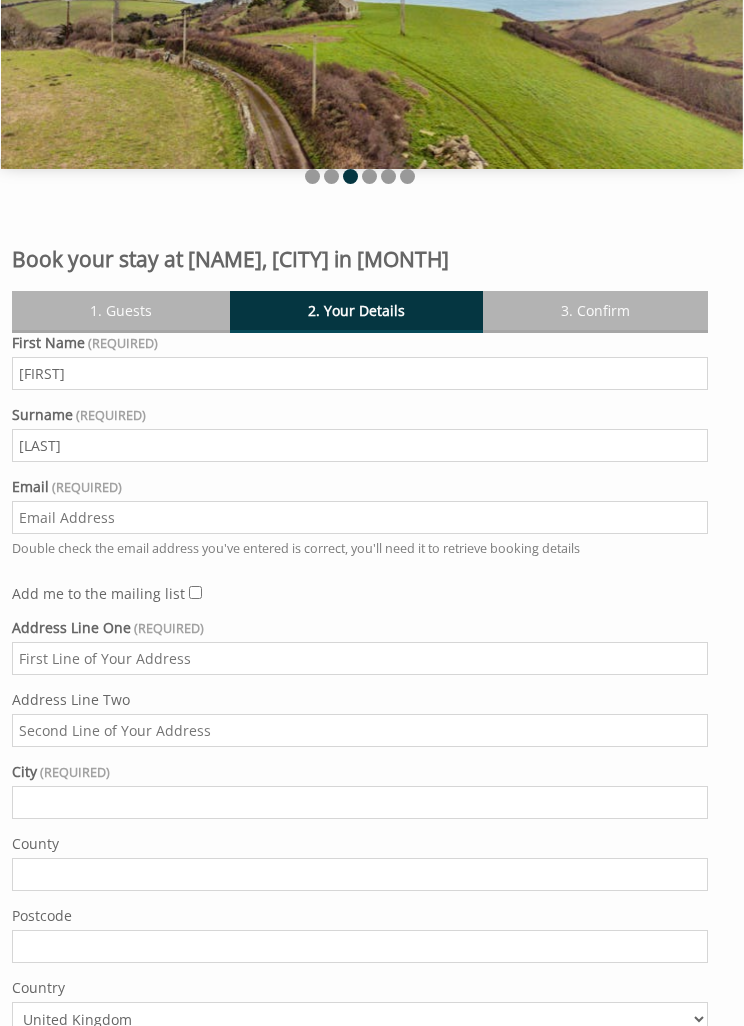 type on "[LAST]" 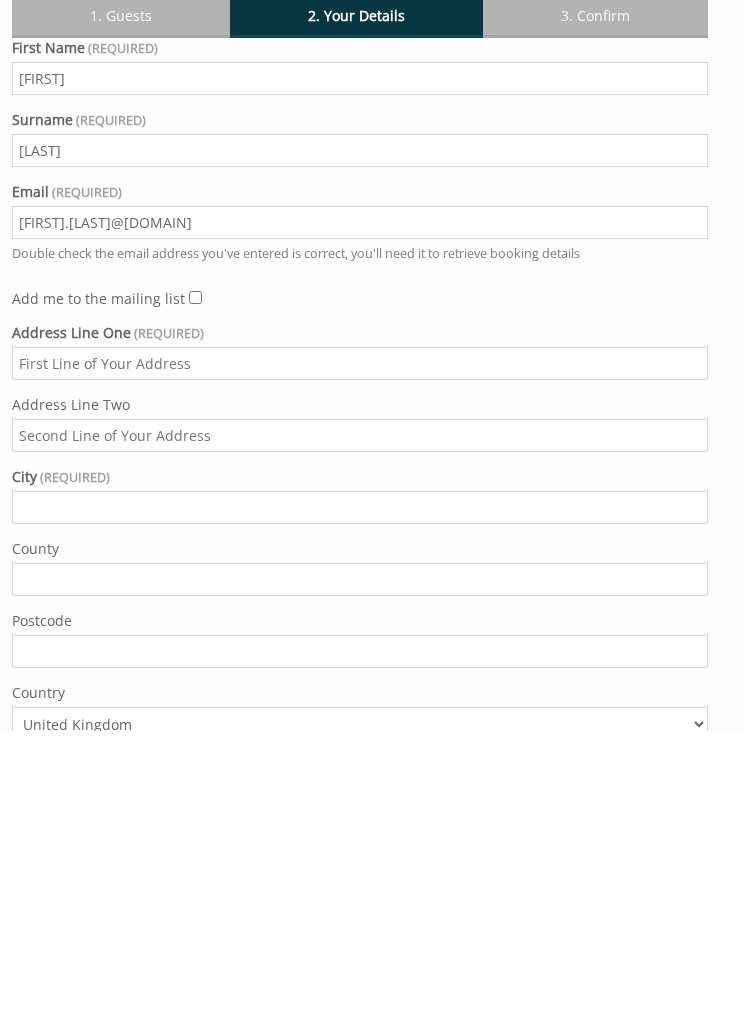 click on "[FIRST].[LAST]@[DOMAIN]" at bounding box center [360, 517] 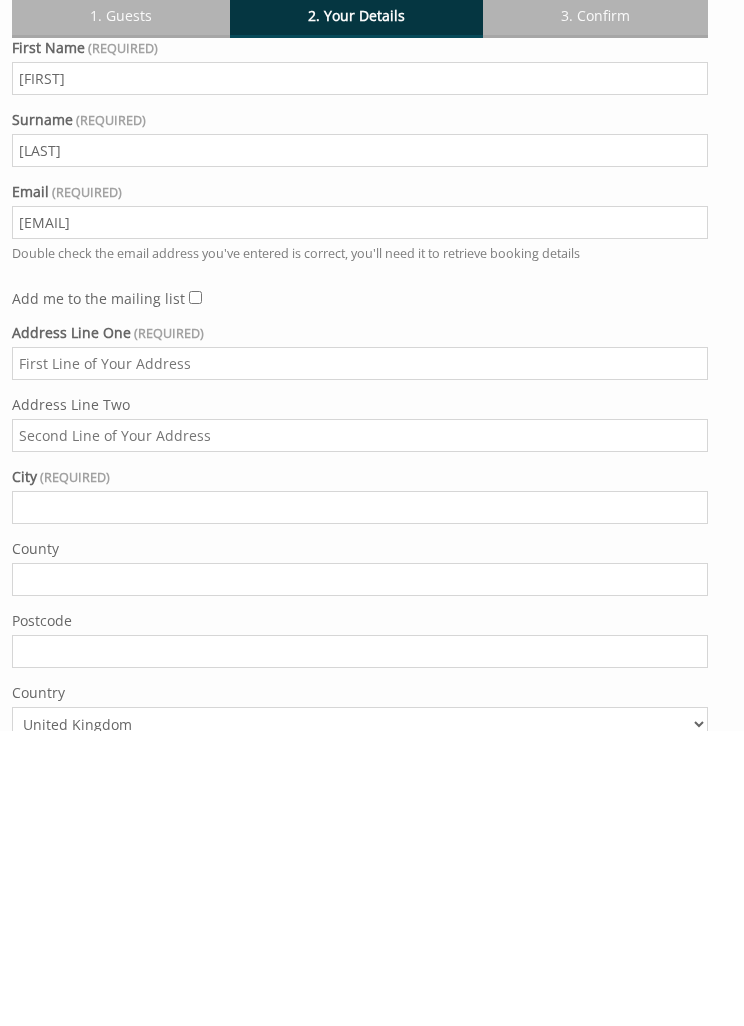 type on "[EMAIL]" 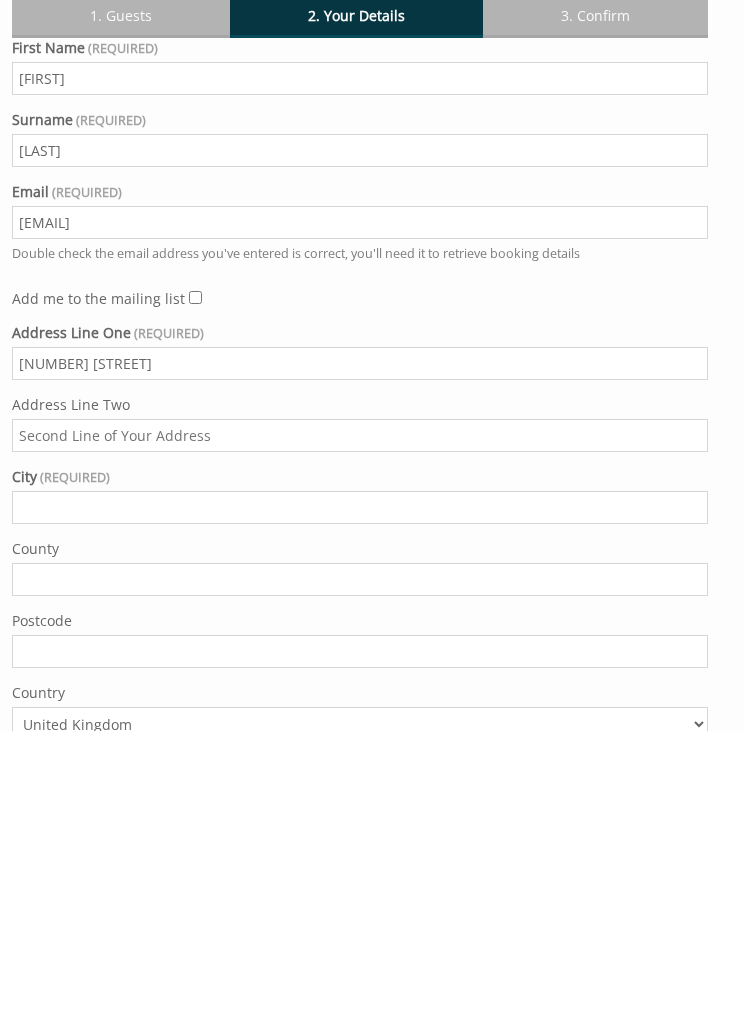 type on "[NUMBER] [STREET]" 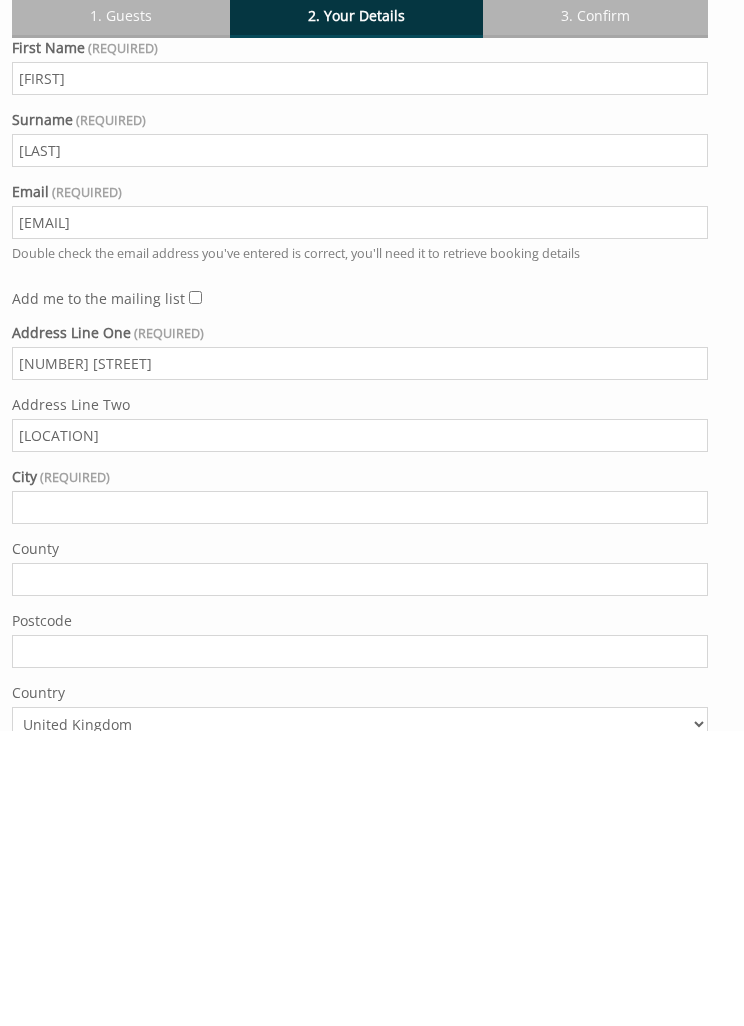 type on "[LOCATION]" 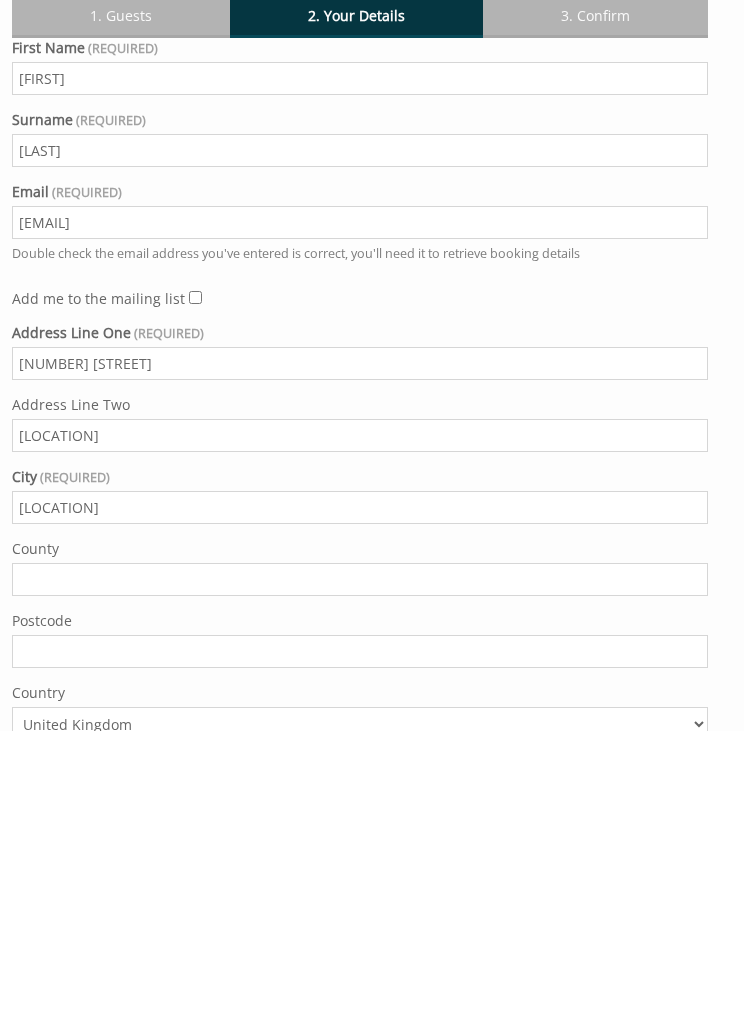 type on "[LOCATION]" 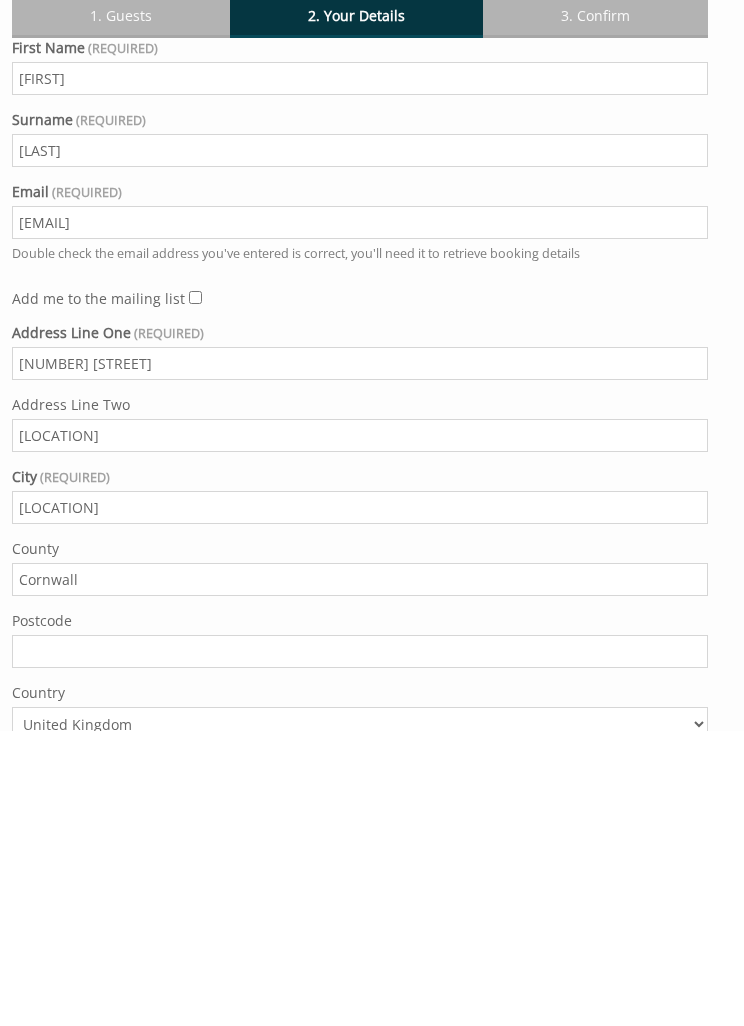 type on "Cornwall" 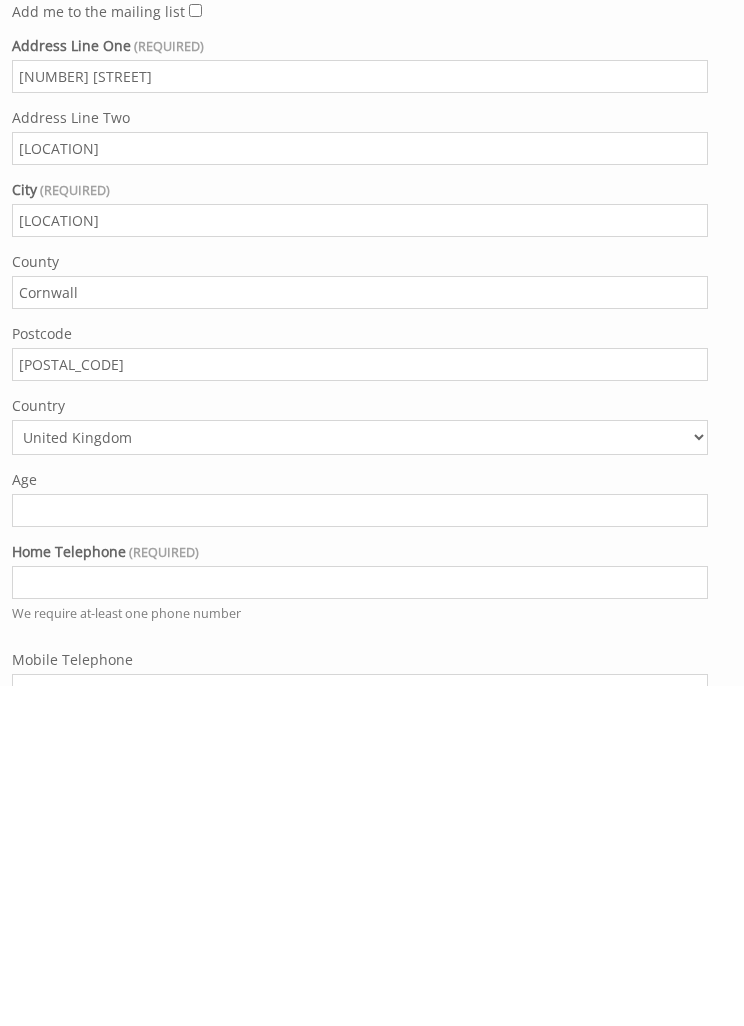 scroll, scrollTop: 440, scrollLeft: 0, axis: vertical 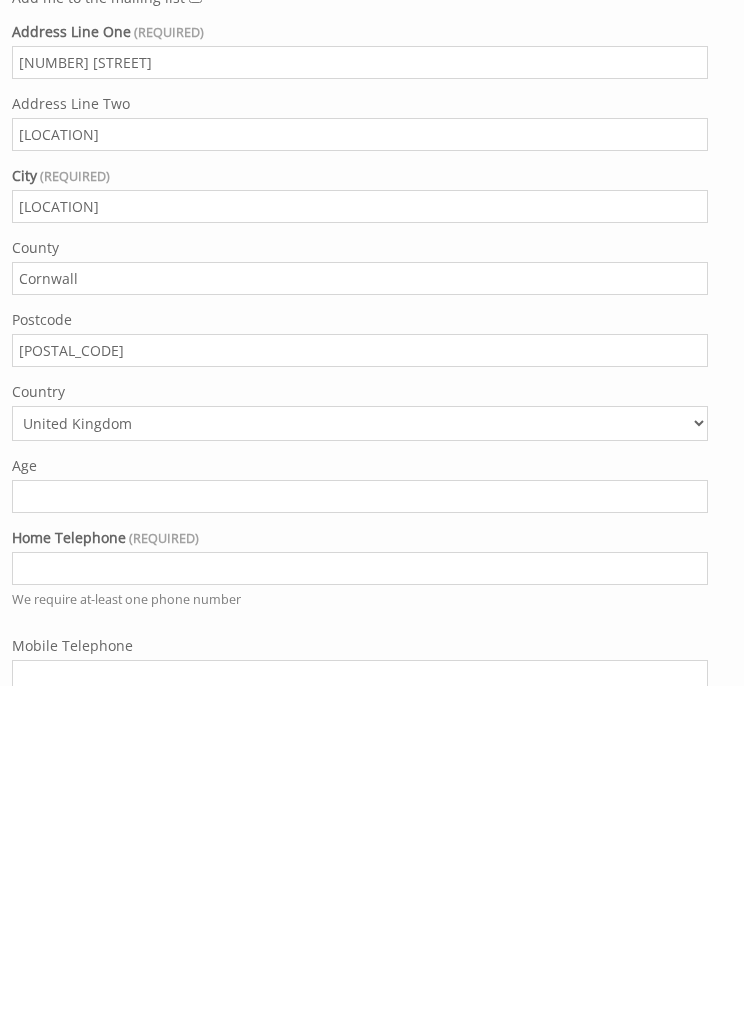 type on "[POSTAL_CODE]" 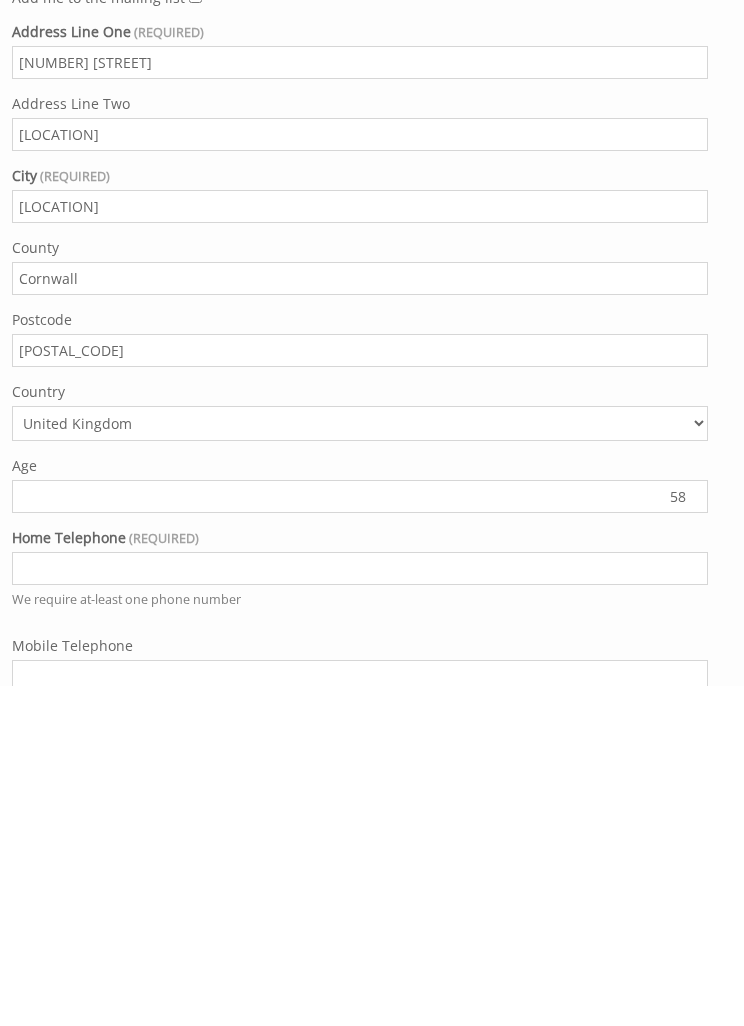 type on "58" 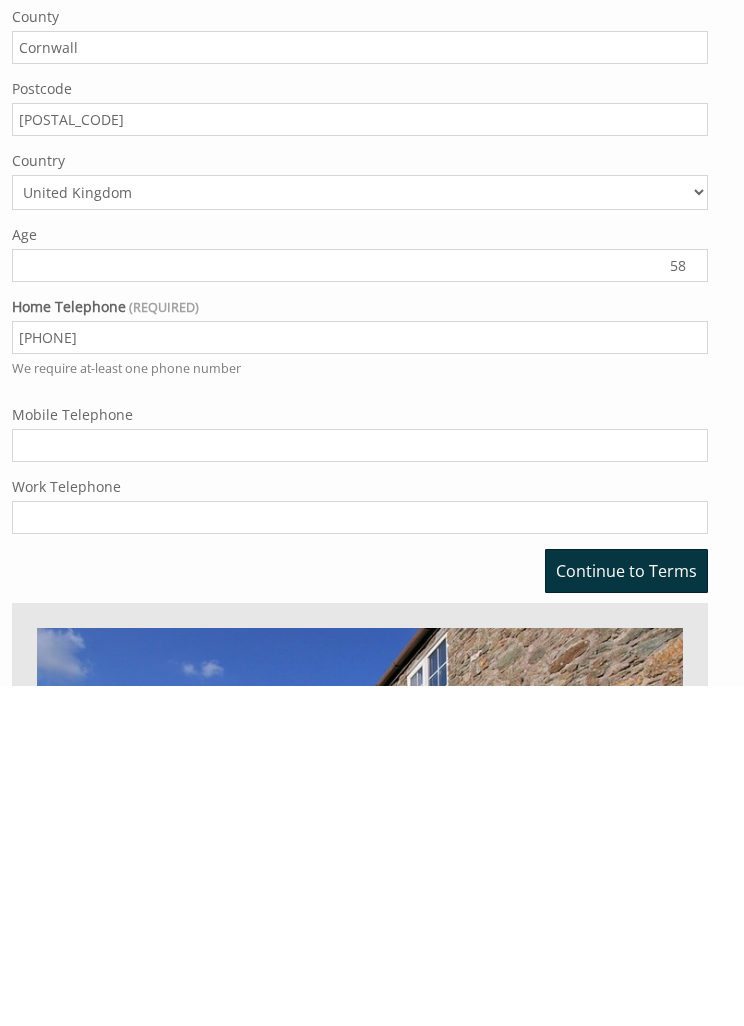 scroll, scrollTop: 672, scrollLeft: 0, axis: vertical 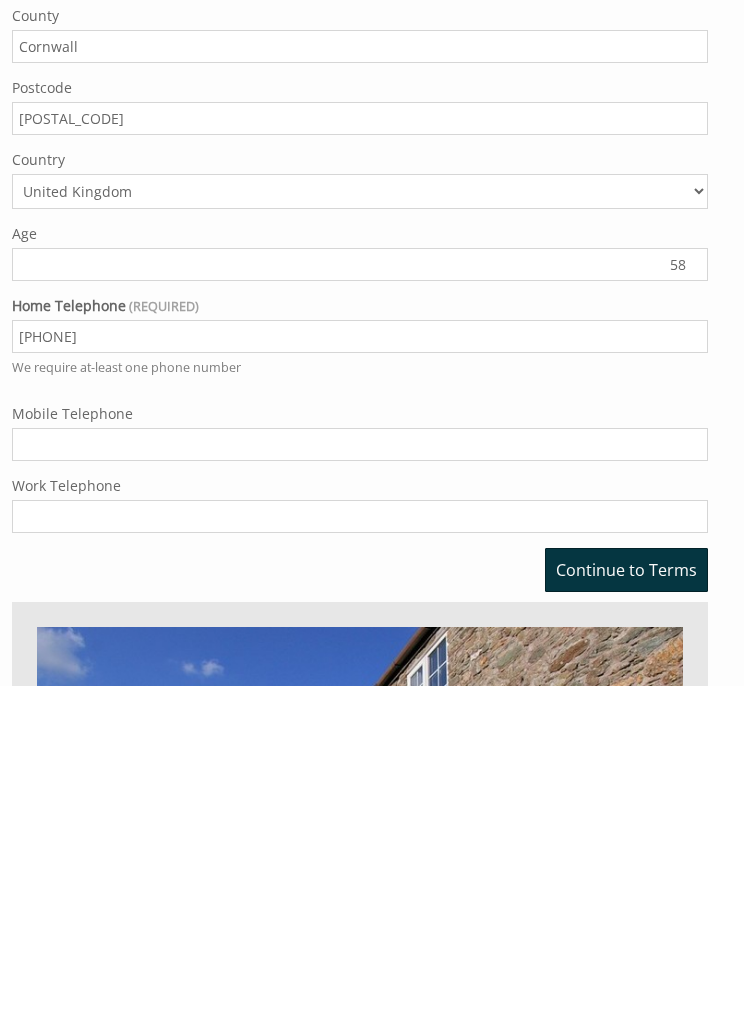 type on "[PHONE]" 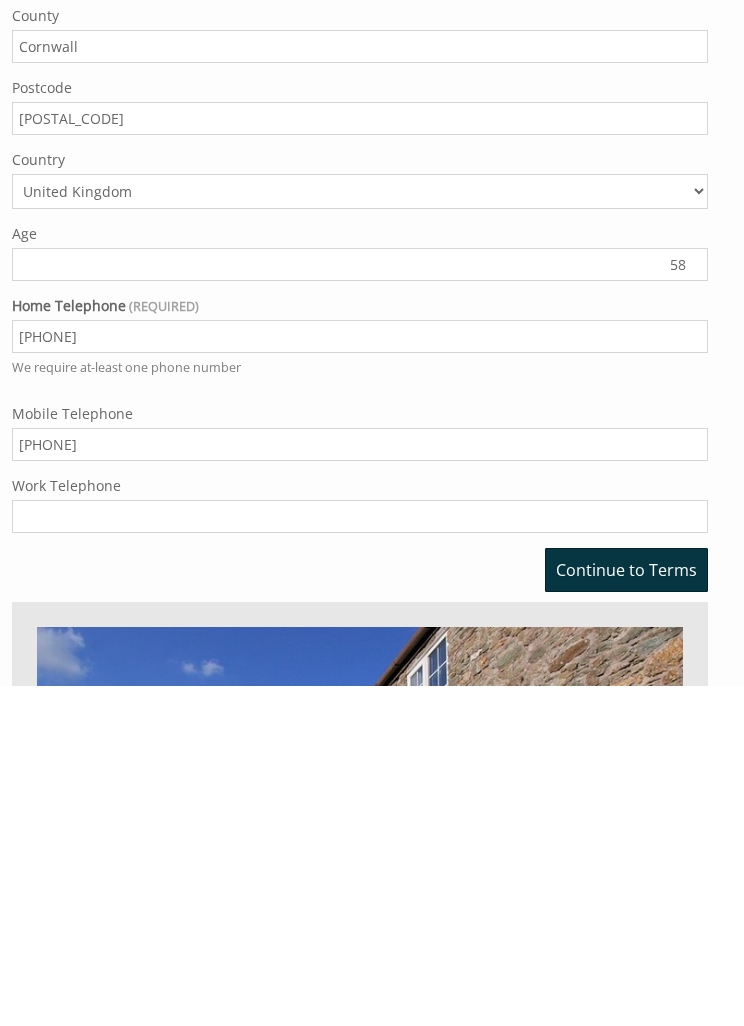 type on "[PHONE]" 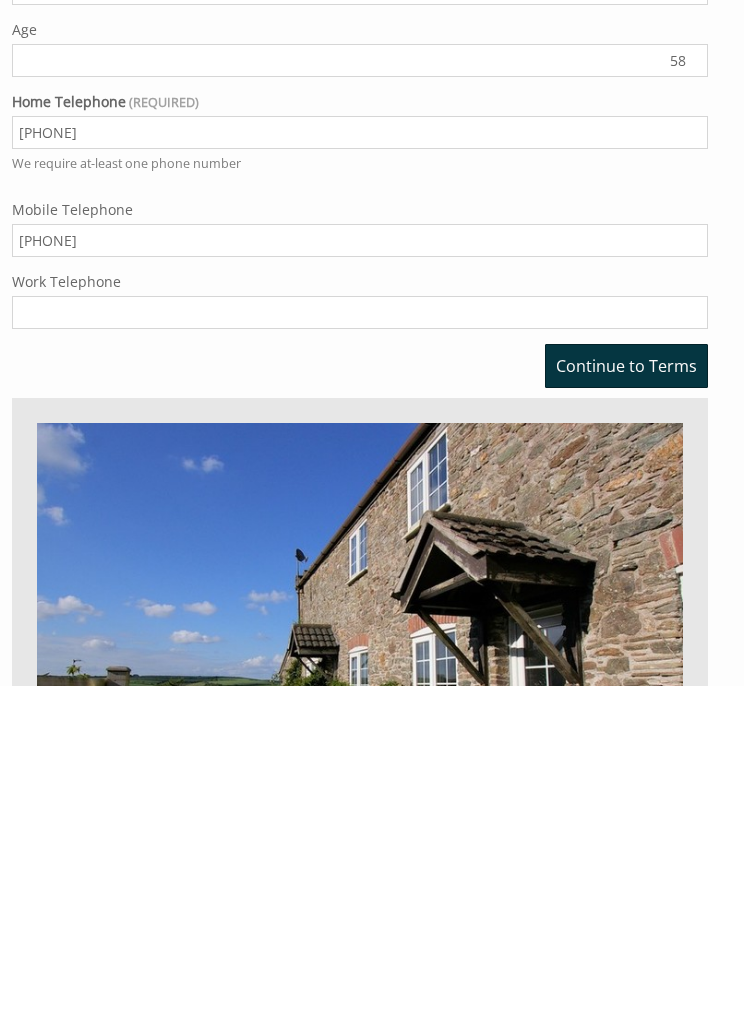 scroll, scrollTop: 908, scrollLeft: 0, axis: vertical 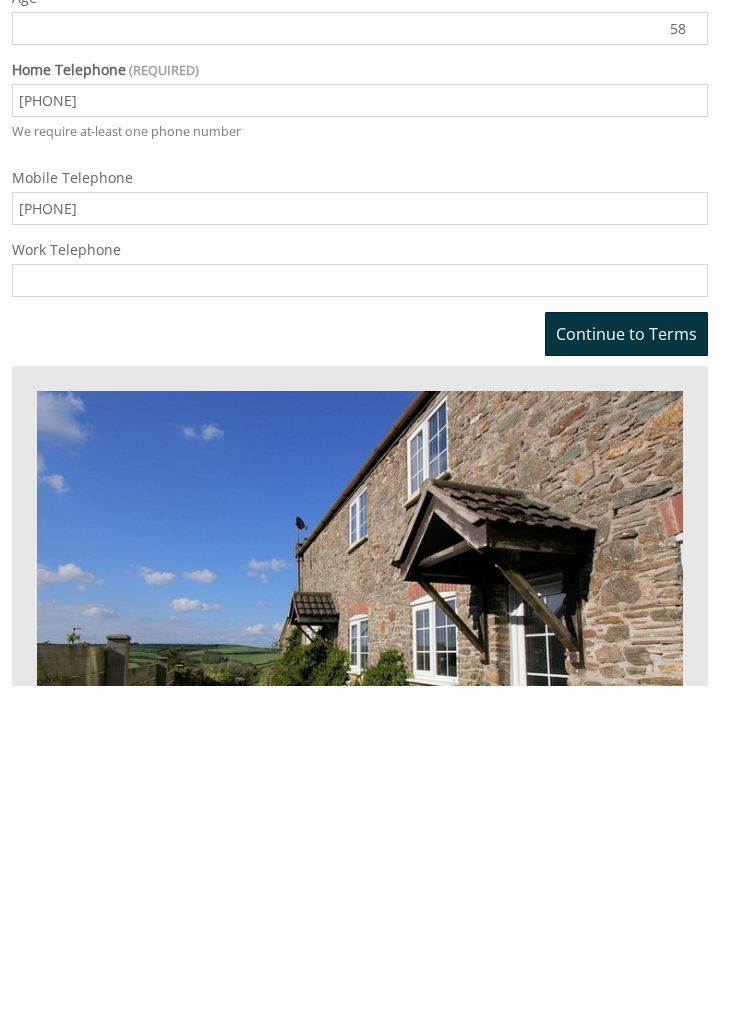 click on "Continue to Terms" at bounding box center [626, 674] 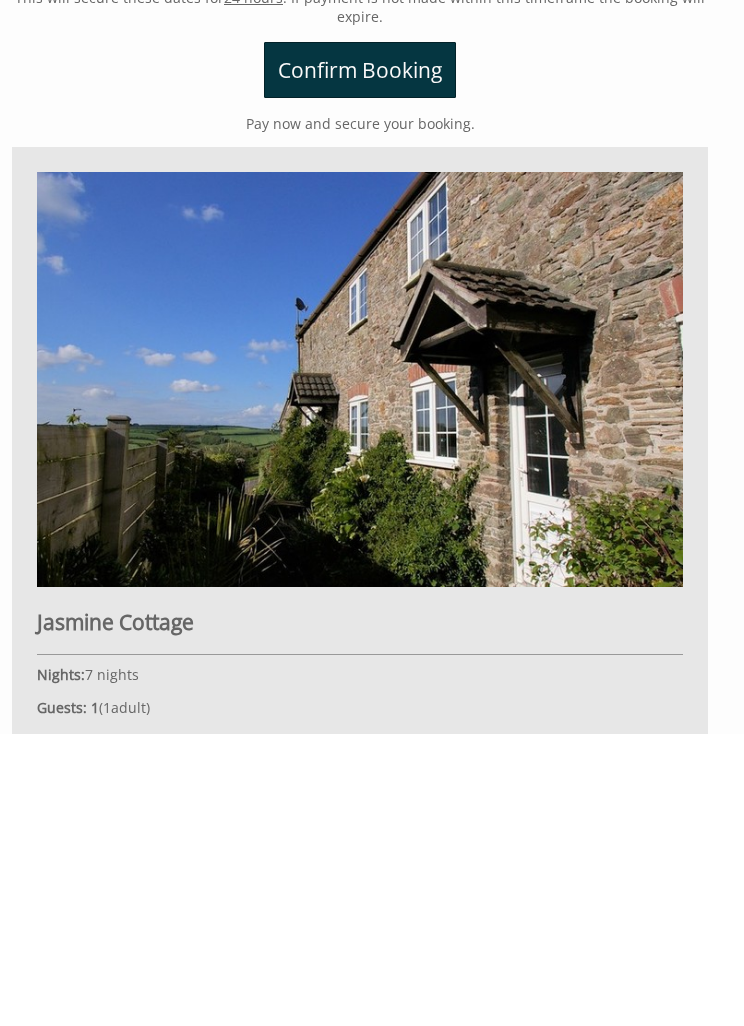 scroll, scrollTop: 461, scrollLeft: 0, axis: vertical 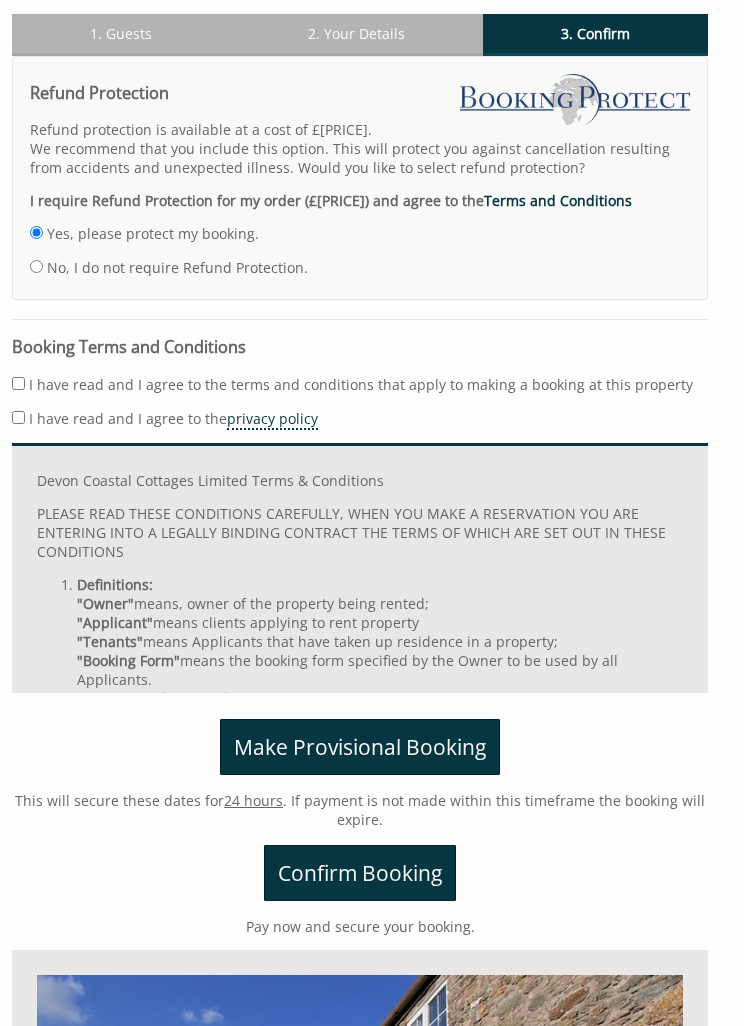 click on "Yes, please protect my booking." at bounding box center (36, 232) 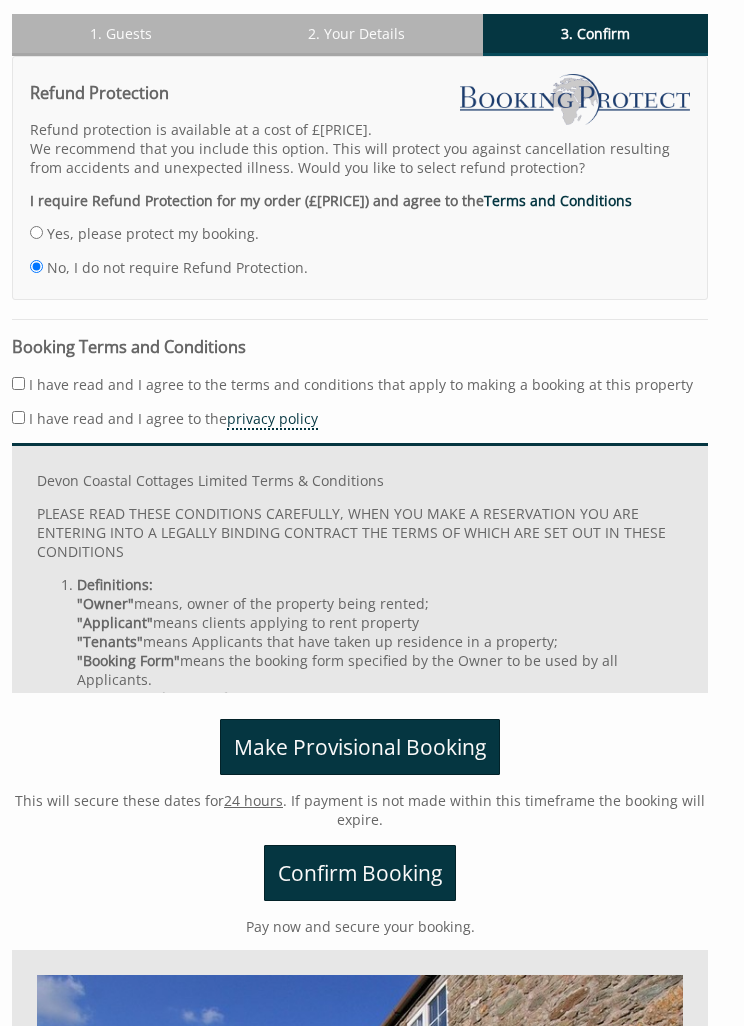click on "I have read and I agree to the terms and conditions that apply to making a booking at this property" at bounding box center [18, 383] 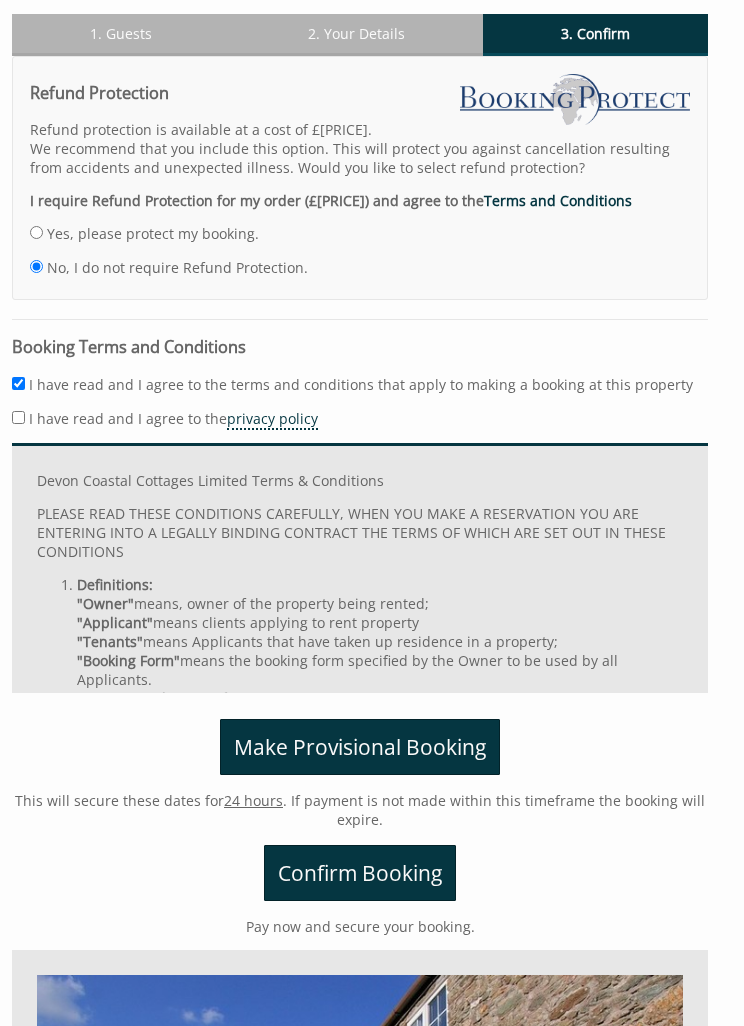 click on "I have read and I agree to the  privacy policy" at bounding box center (18, 417) 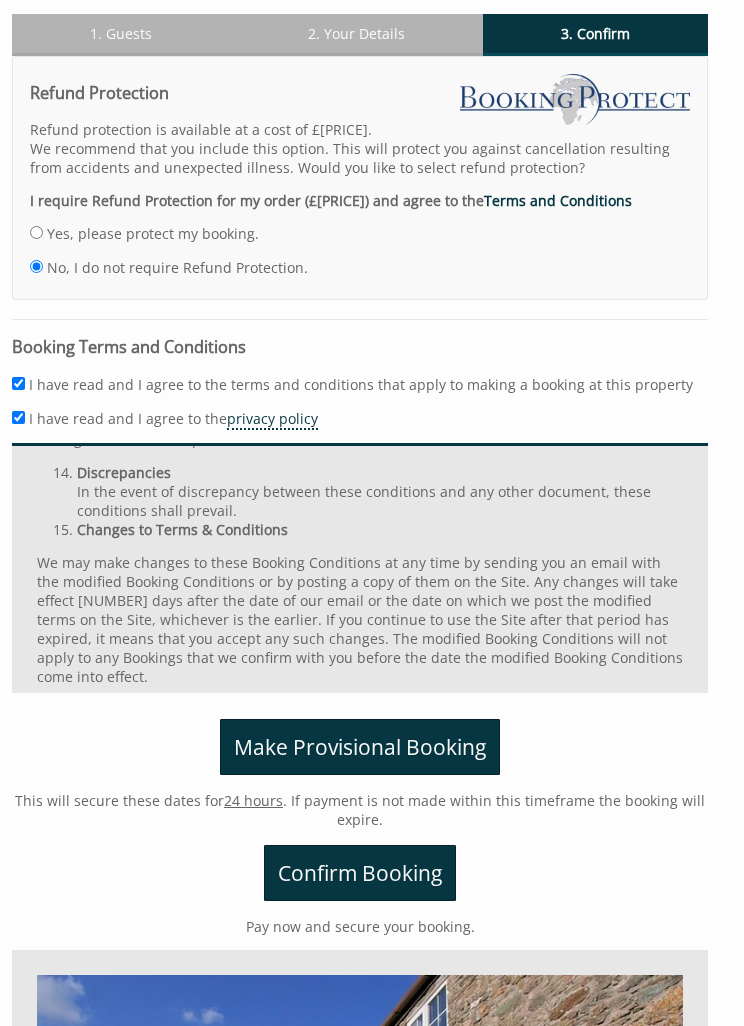 scroll, scrollTop: 4064, scrollLeft: 0, axis: vertical 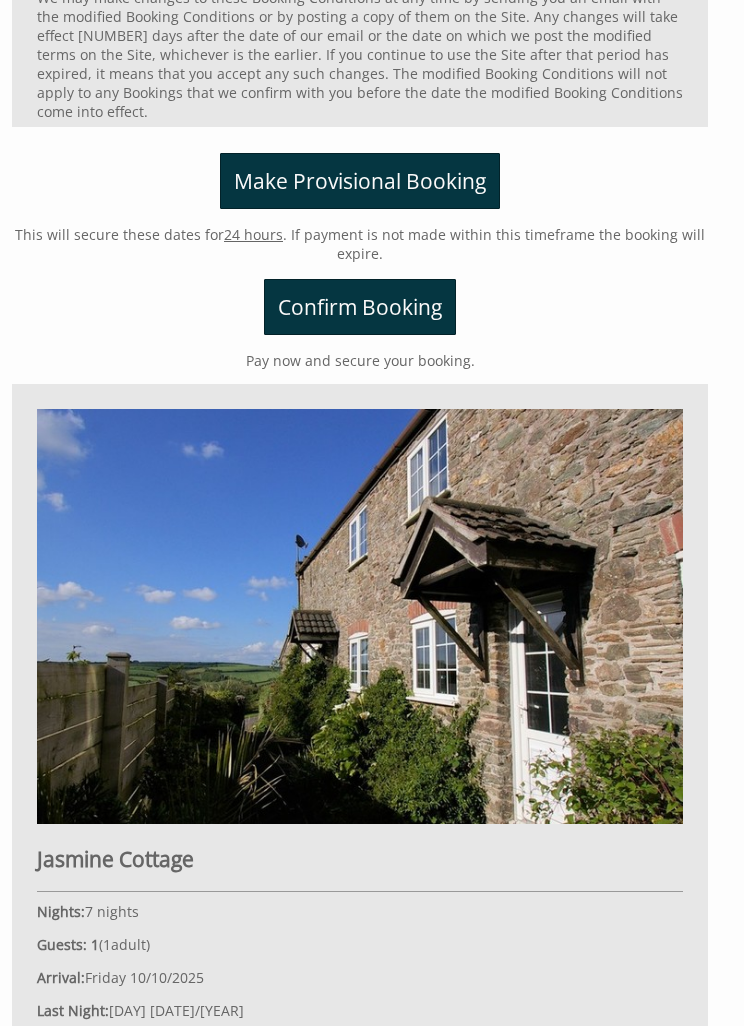 click on "Confirm Booking" at bounding box center [360, 307] 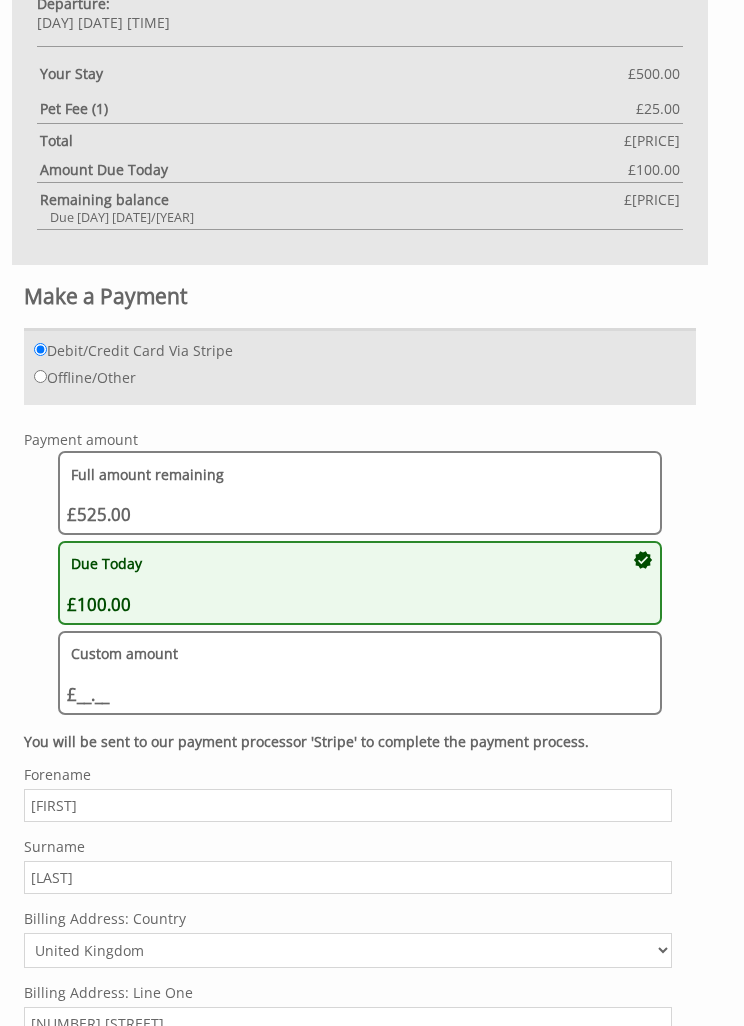 scroll, scrollTop: 1286, scrollLeft: 0, axis: vertical 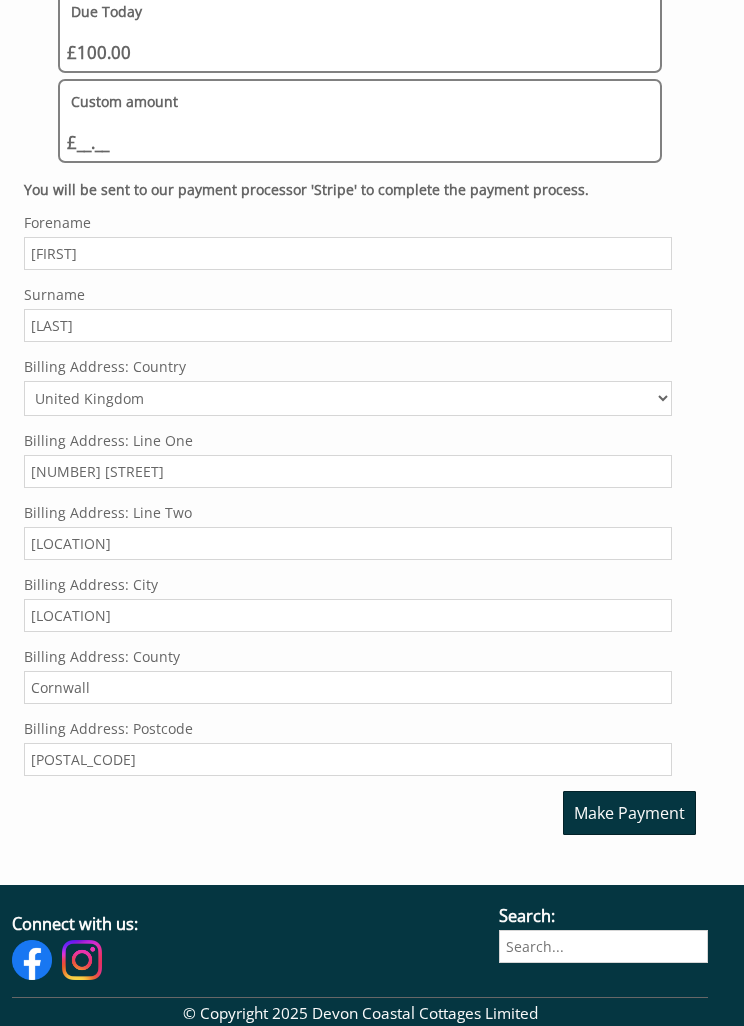 click on "Make Payment" at bounding box center (629, 813) 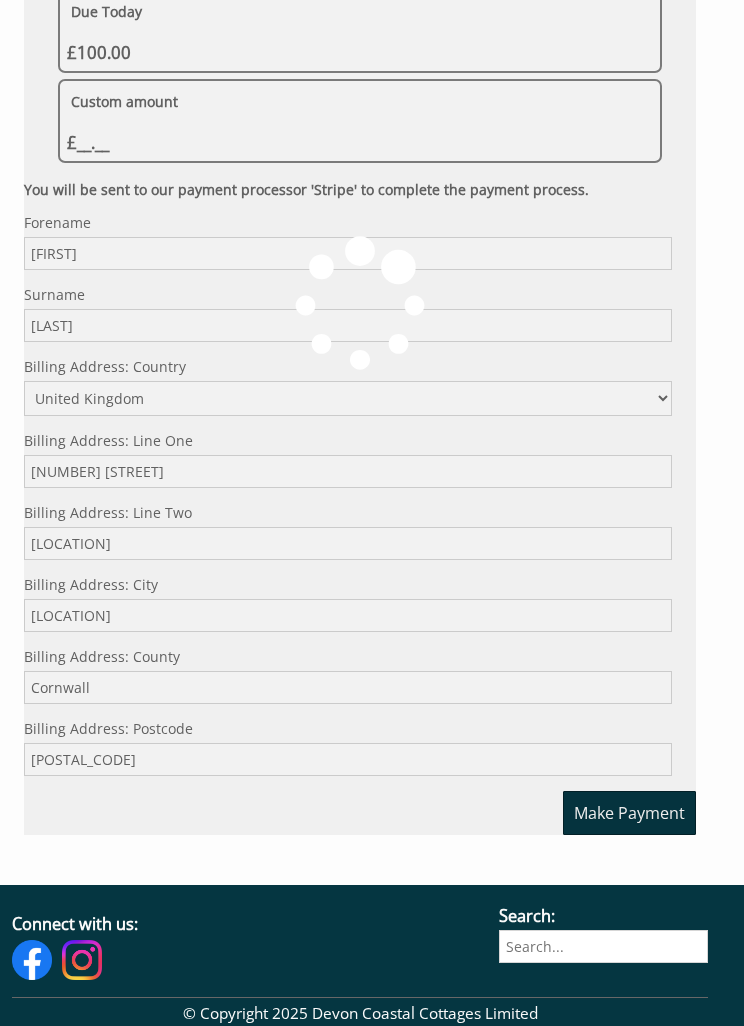 scroll, scrollTop: 1902, scrollLeft: 0, axis: vertical 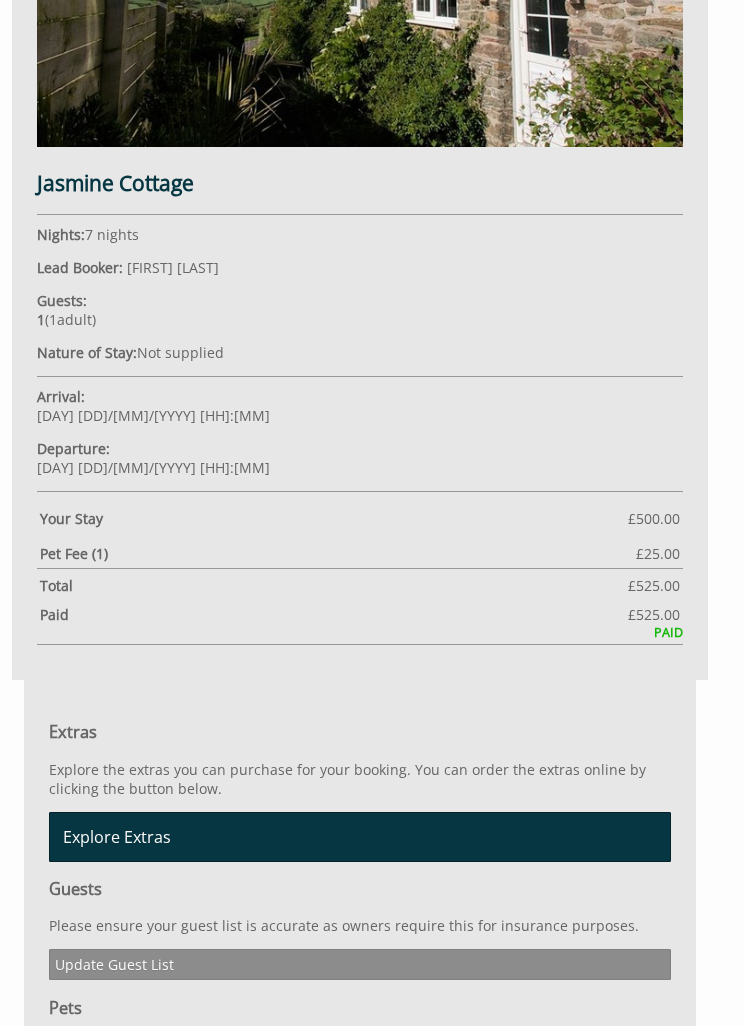 click on "Explore the extras you can purchase for your booking. You can order the extras online by clicking the button below." at bounding box center (360, 779) 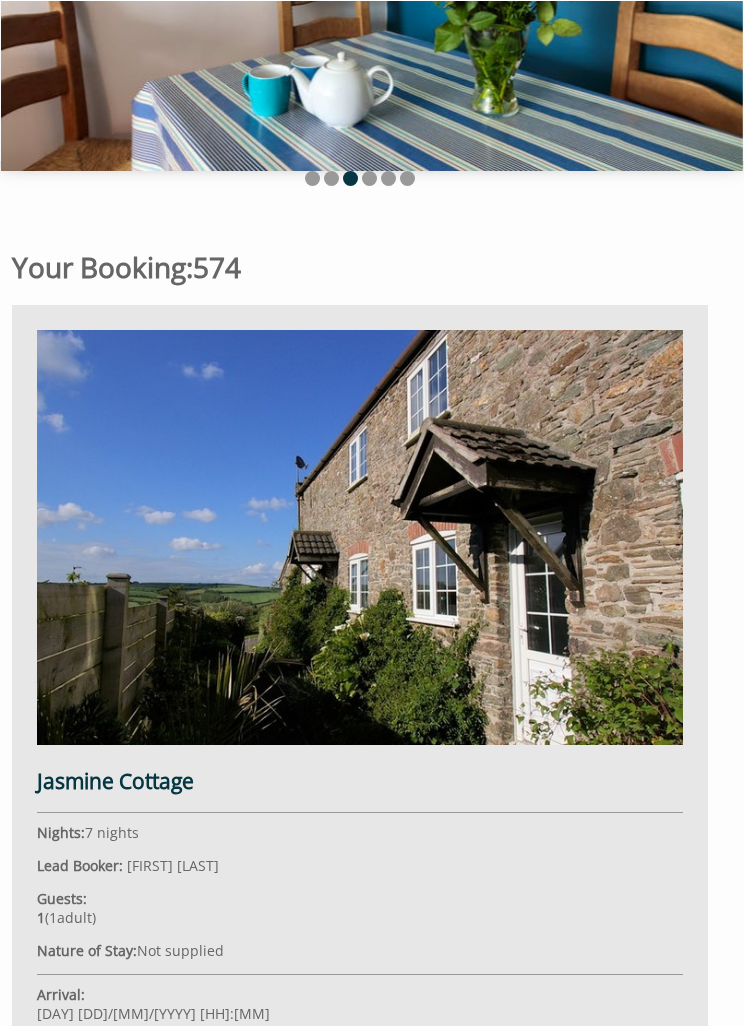 scroll, scrollTop: 182, scrollLeft: 0, axis: vertical 